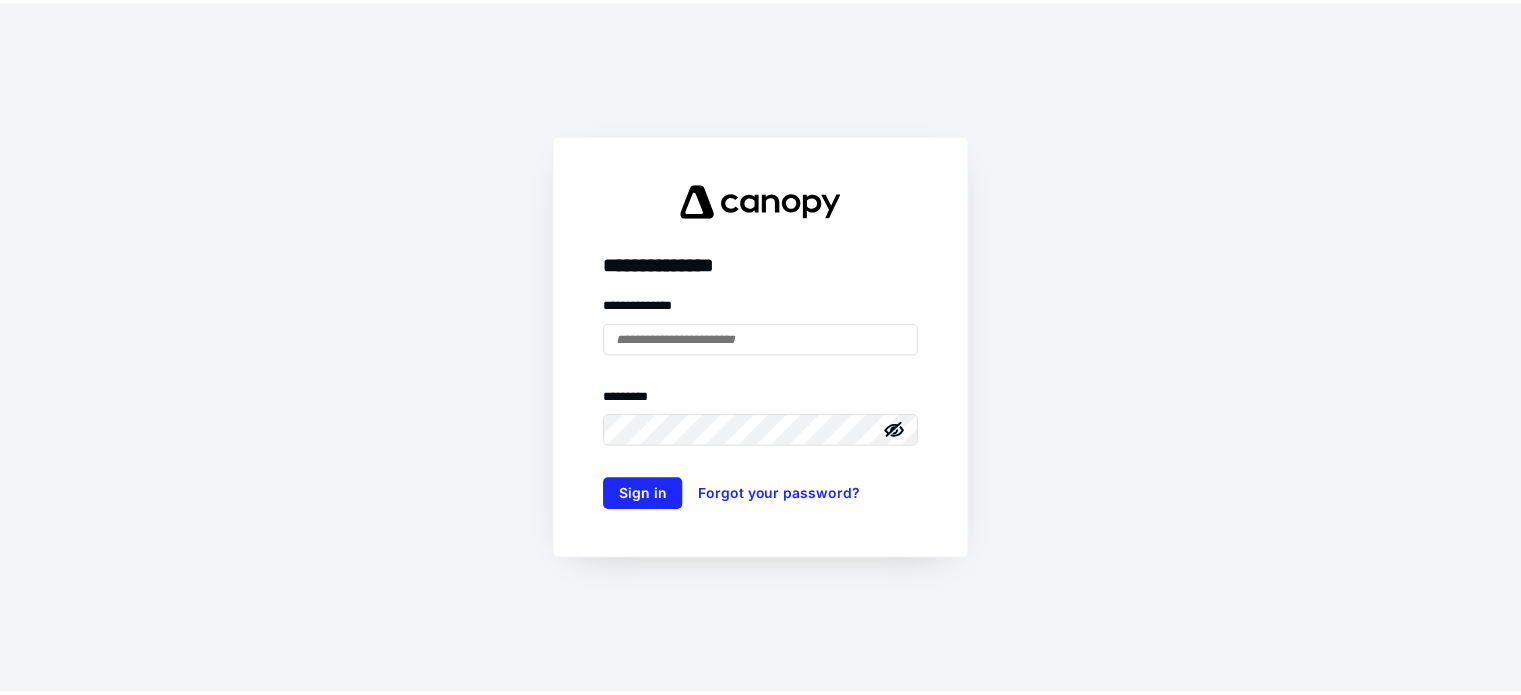 scroll, scrollTop: 0, scrollLeft: 0, axis: both 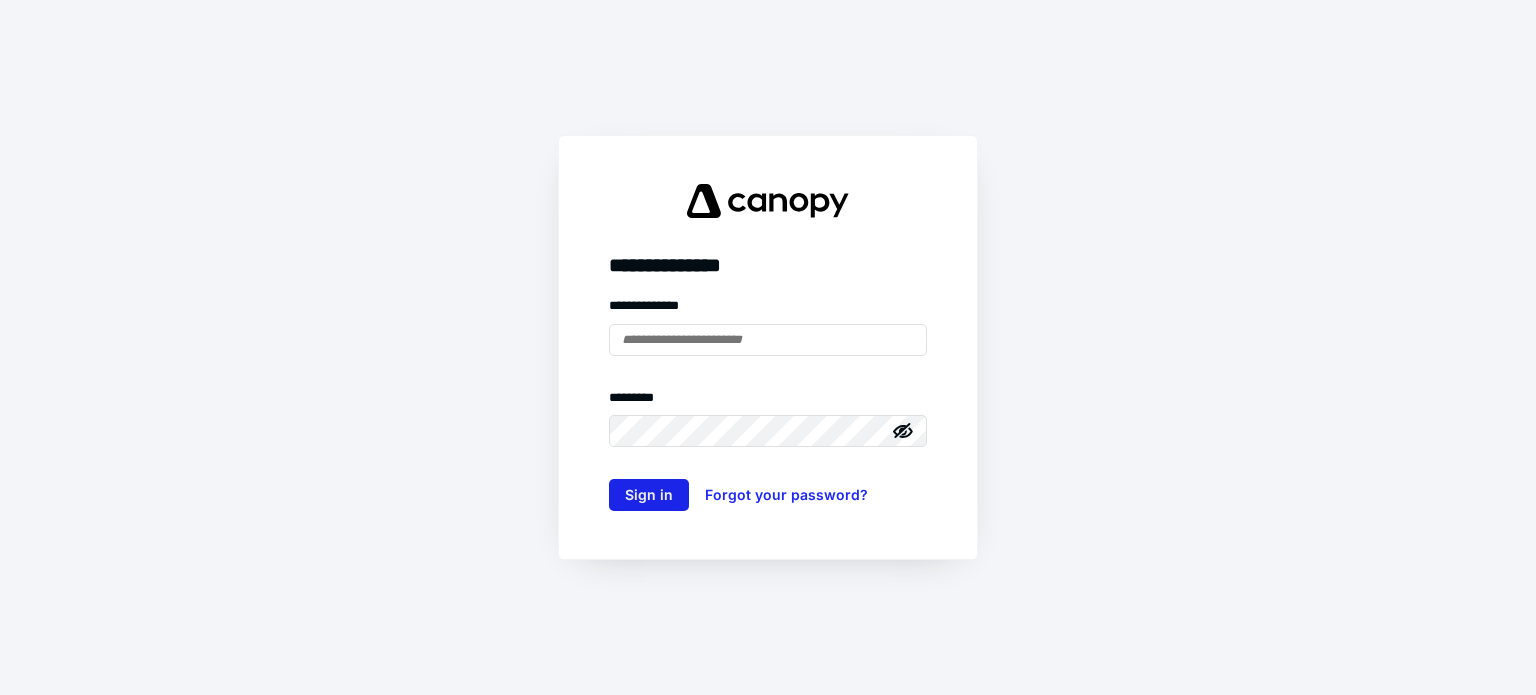type on "**********" 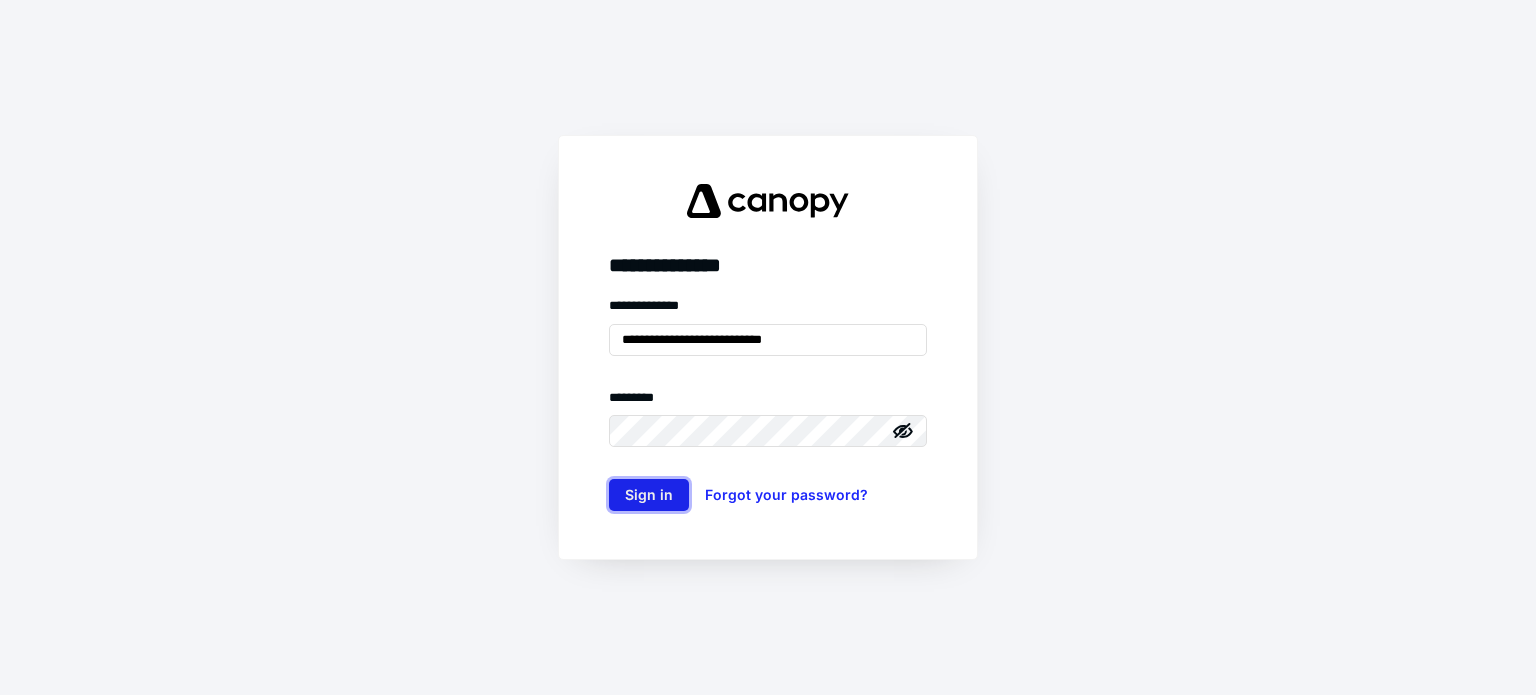 click on "Sign in" at bounding box center (649, 495) 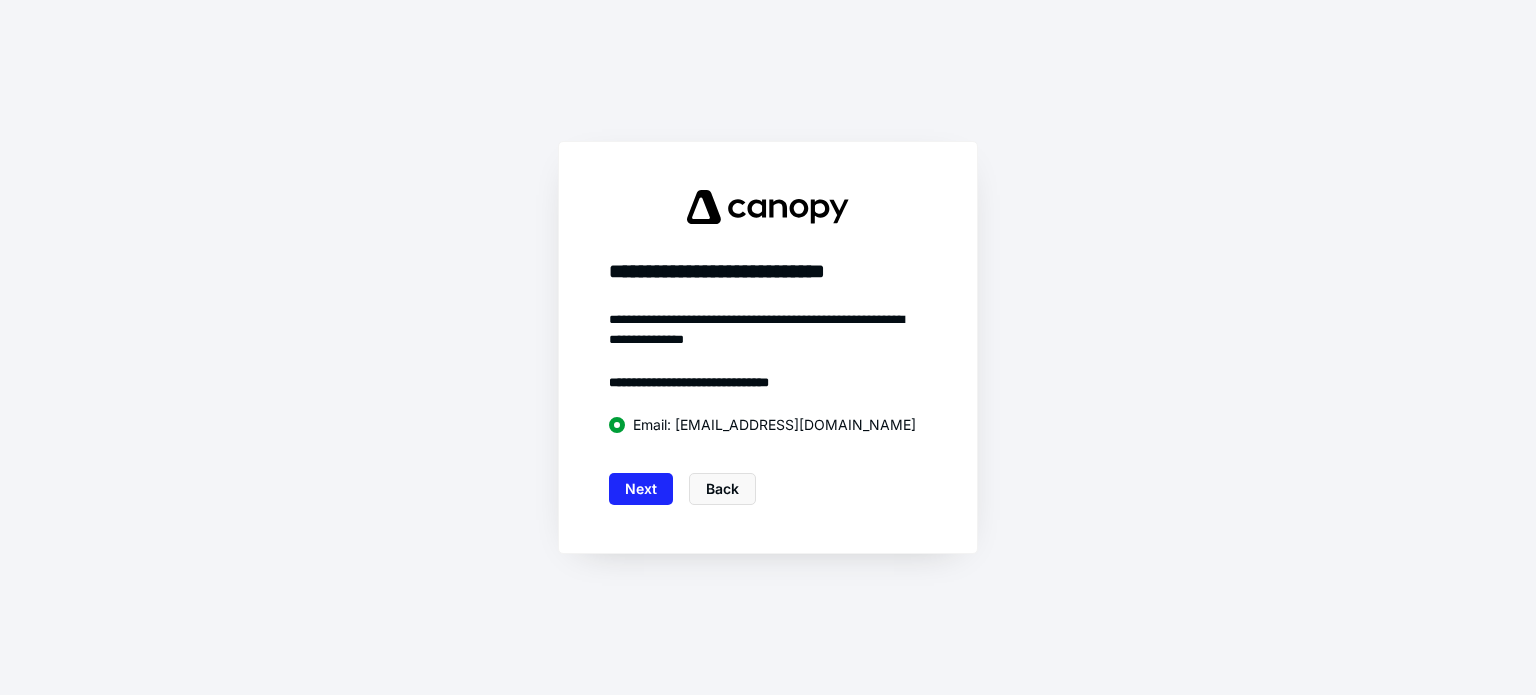 click on "Next" at bounding box center [641, 489] 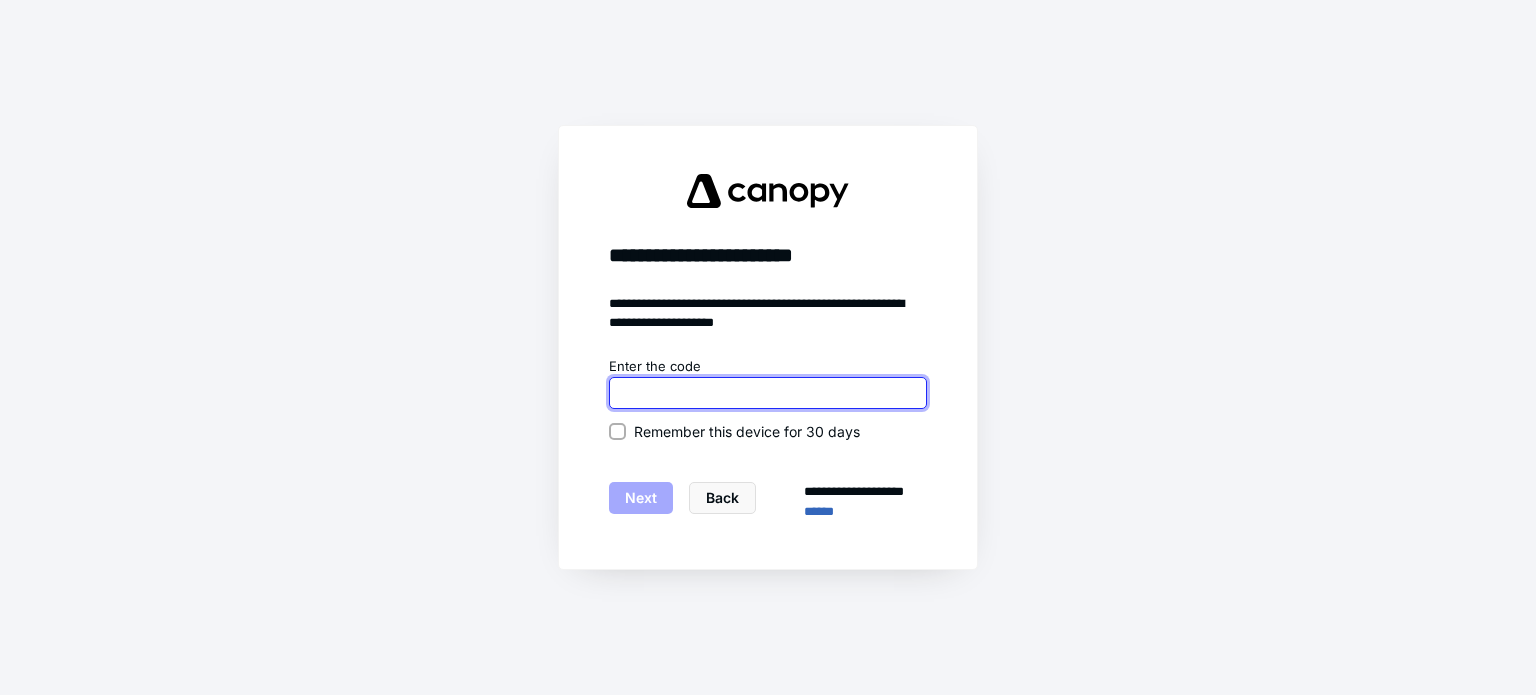 paste on "******" 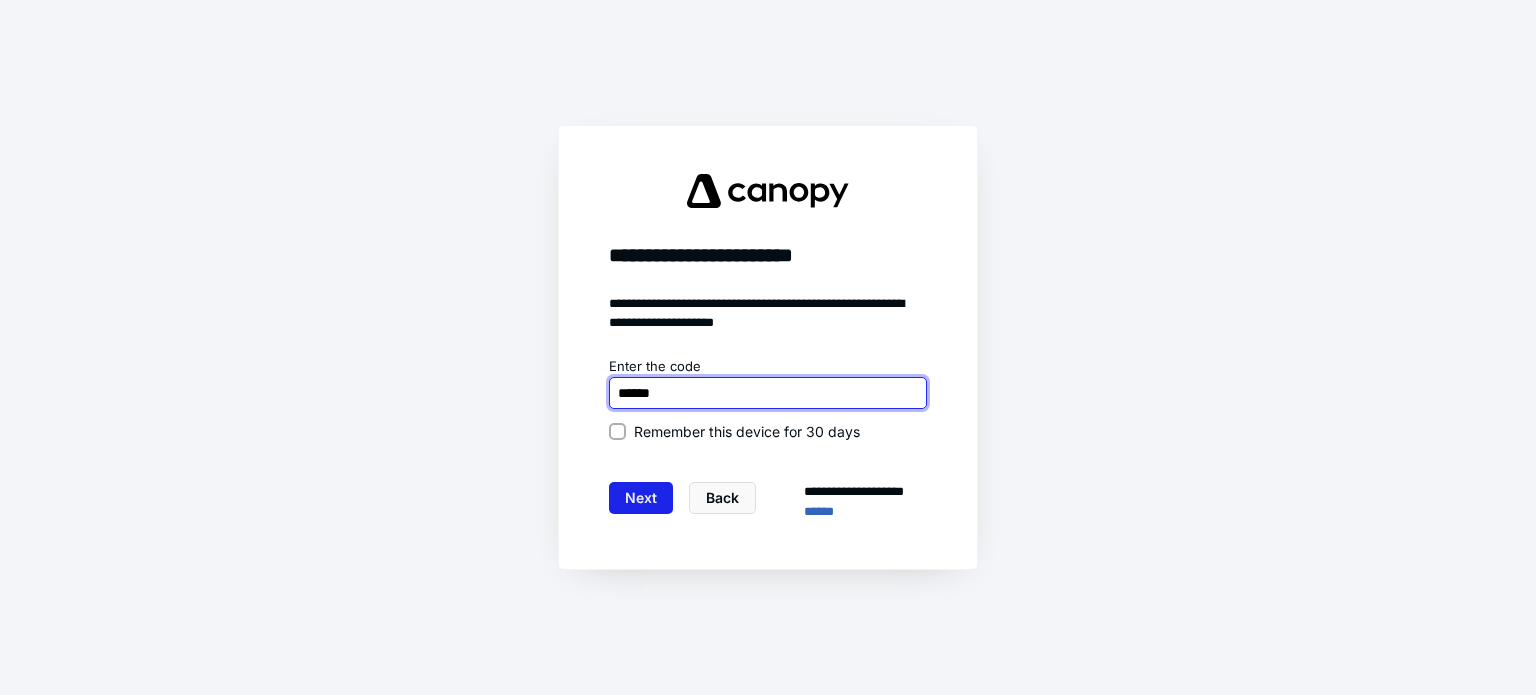 type on "******" 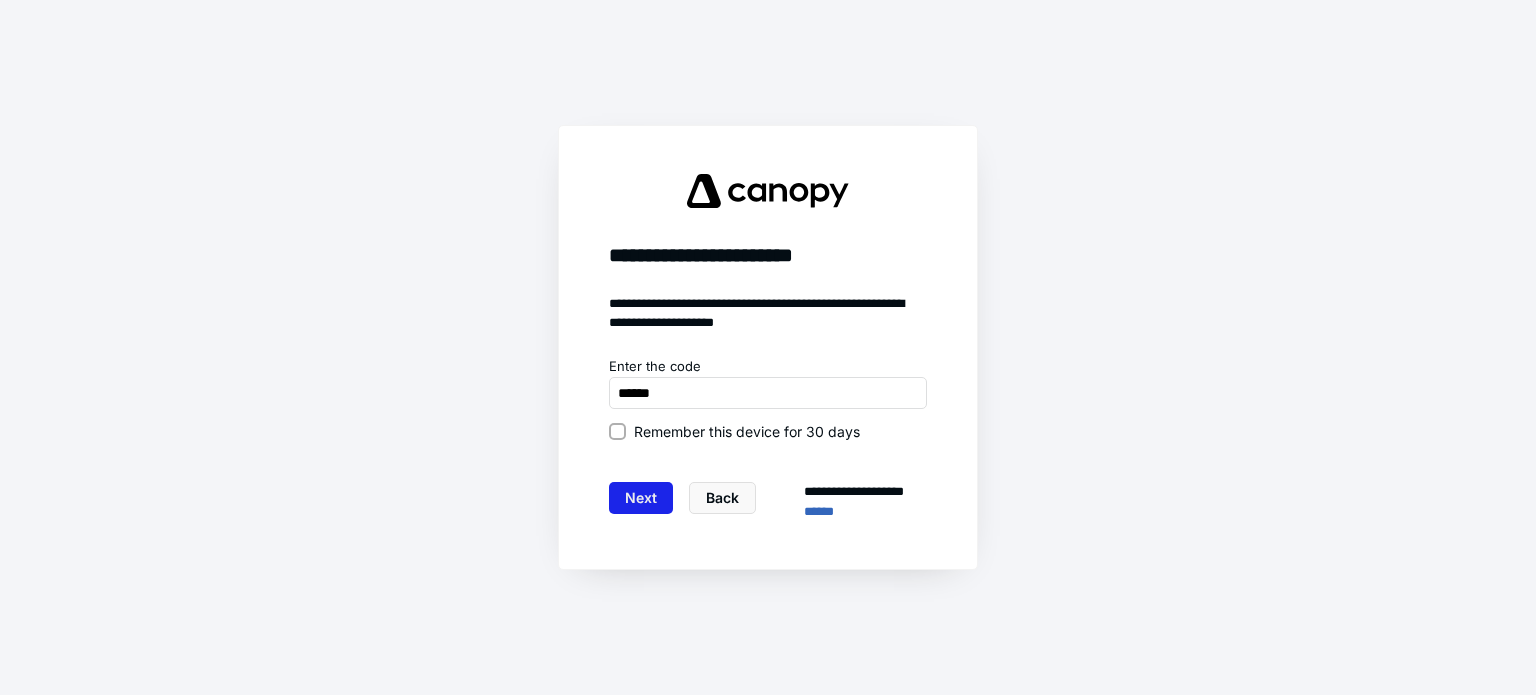 click on "Next" at bounding box center [641, 498] 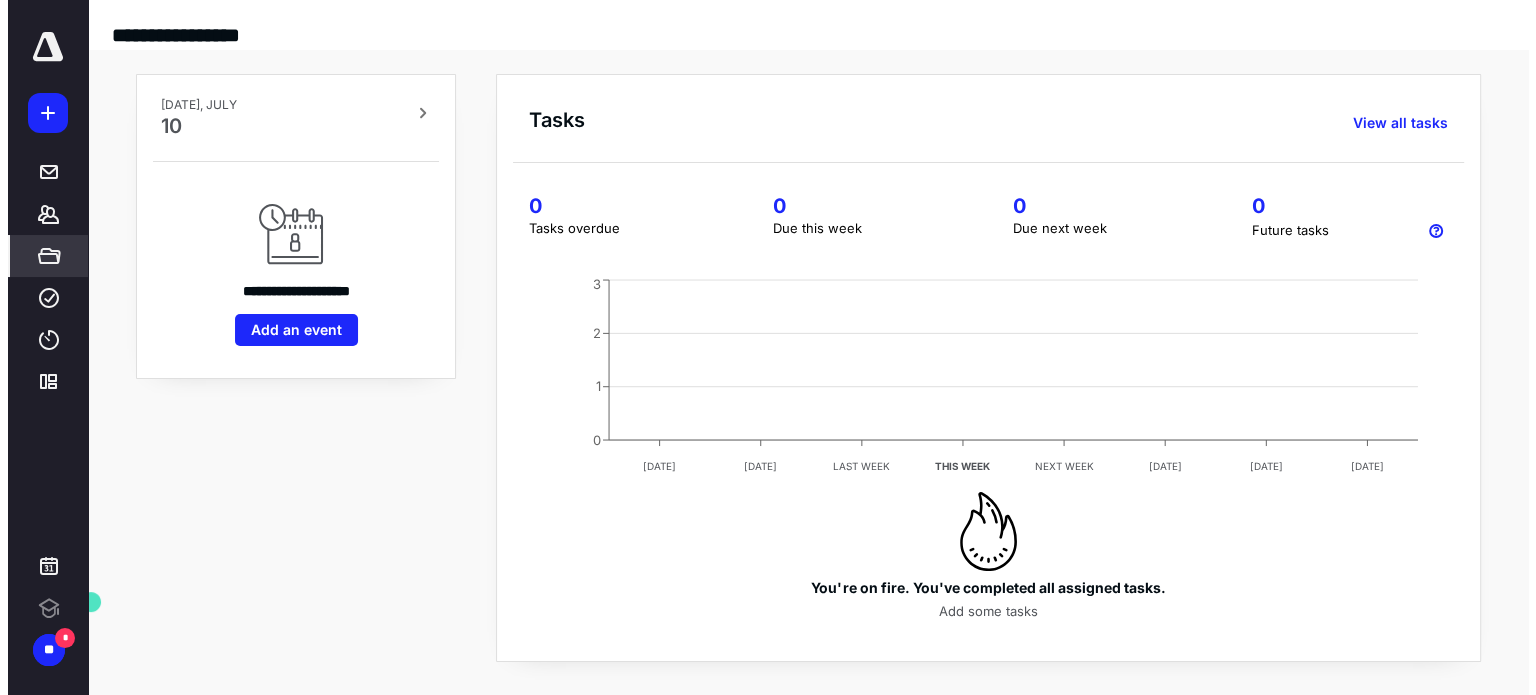 scroll, scrollTop: 0, scrollLeft: 0, axis: both 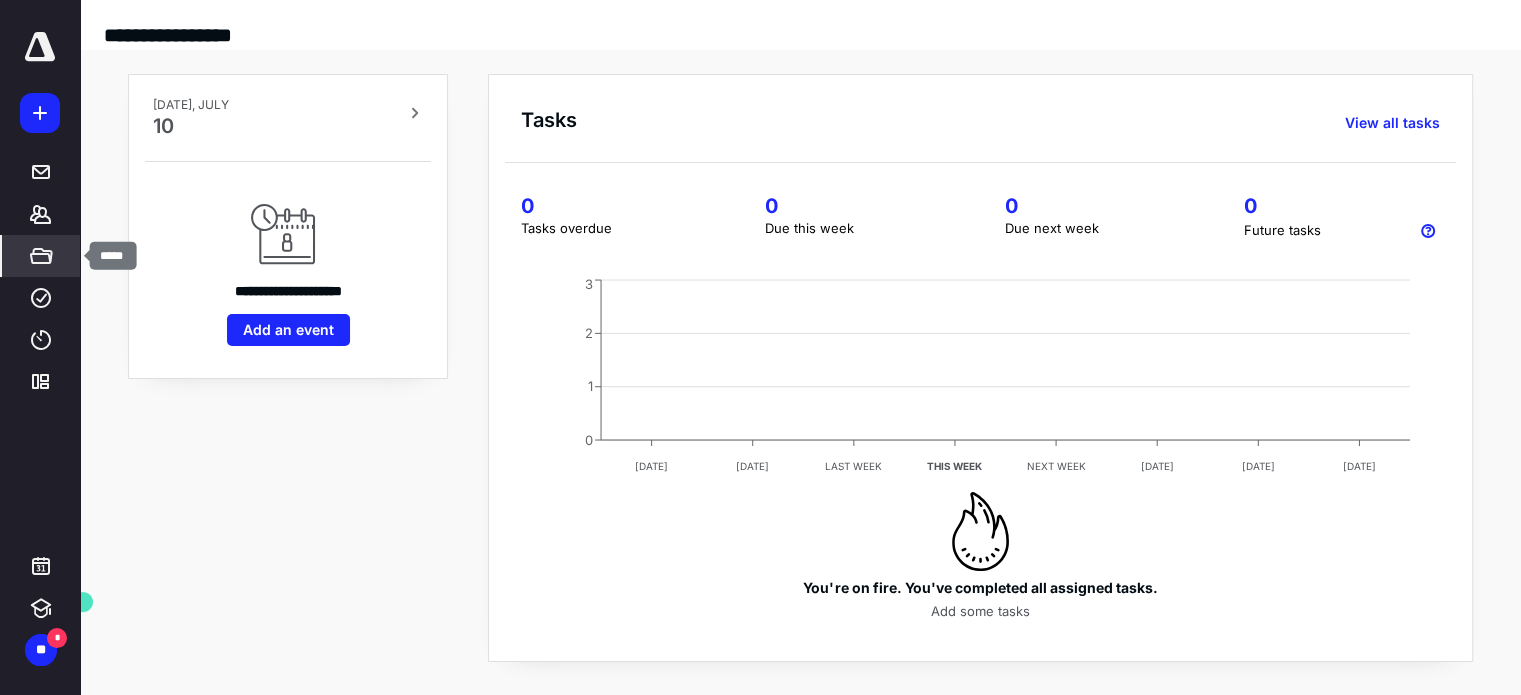 click 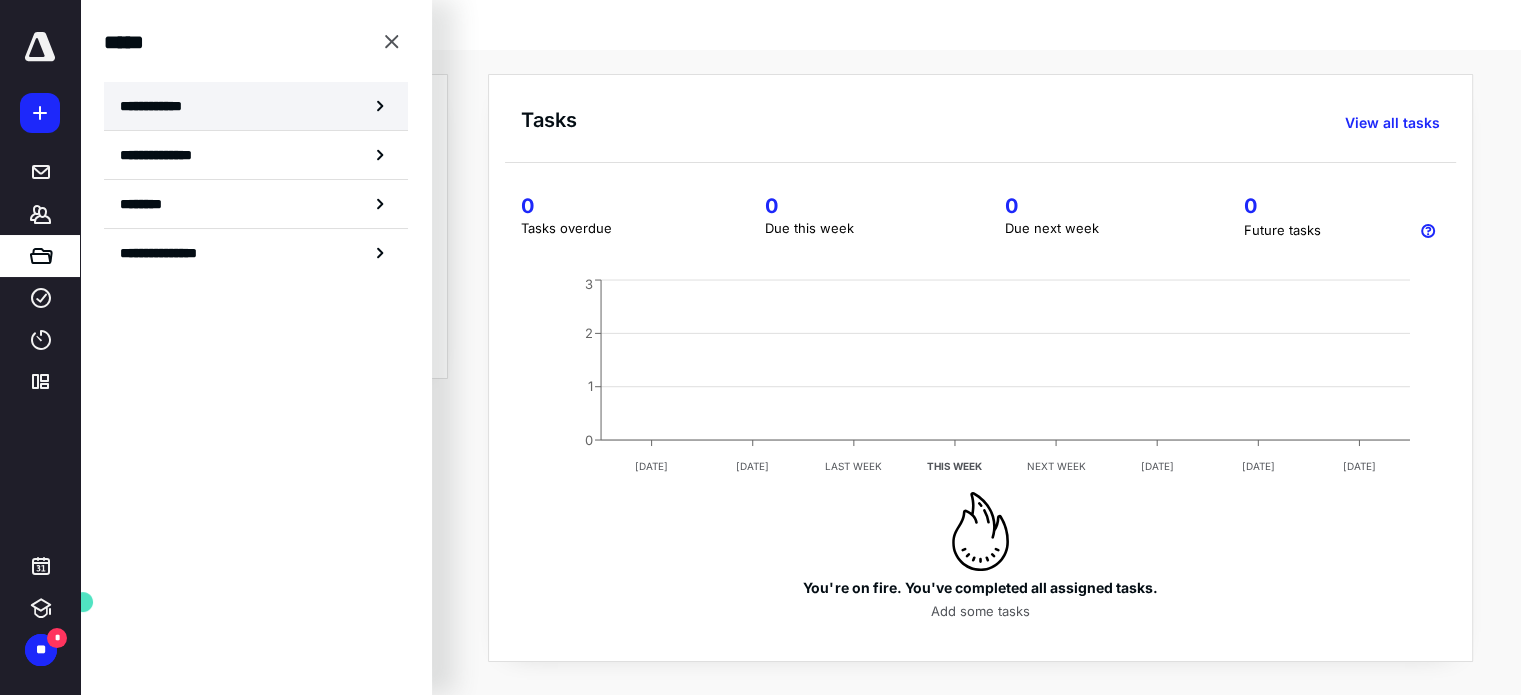 click on "**********" at bounding box center [157, 106] 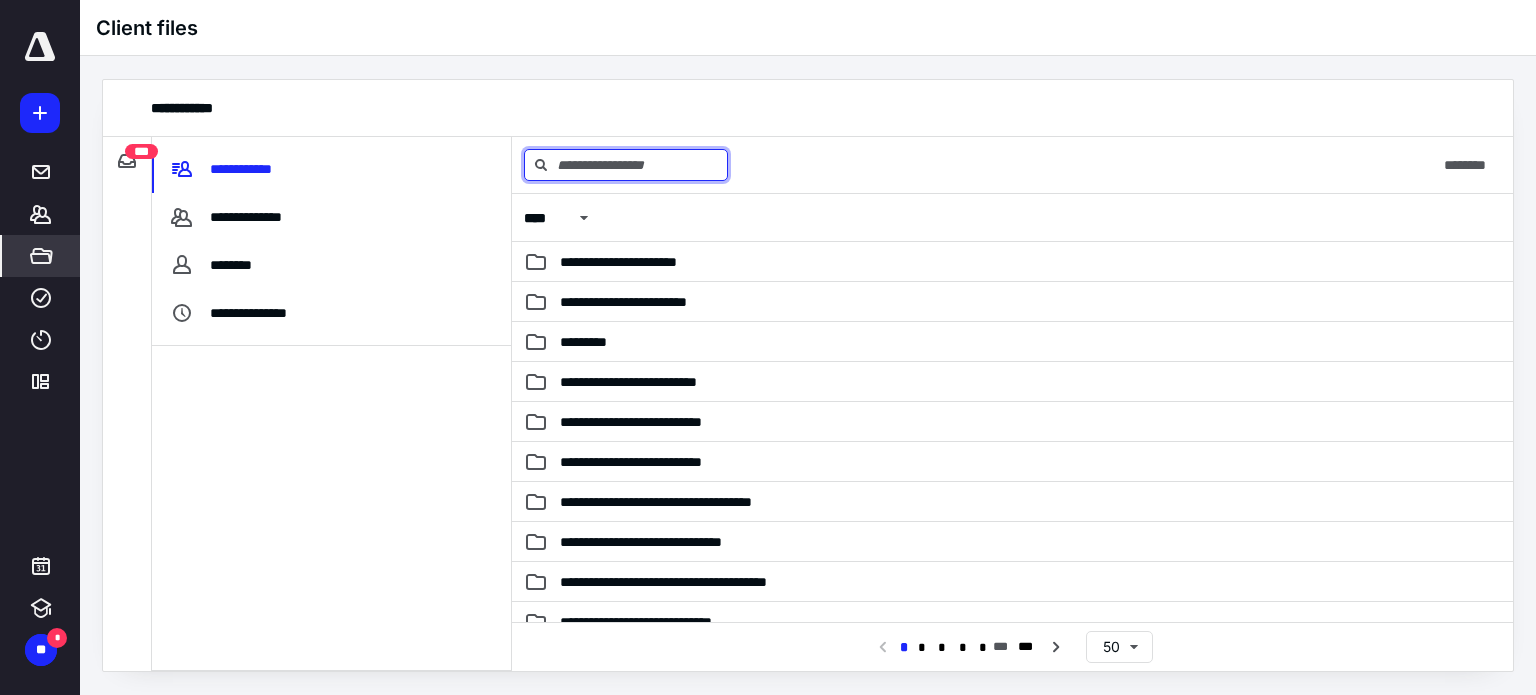 click at bounding box center (626, 165) 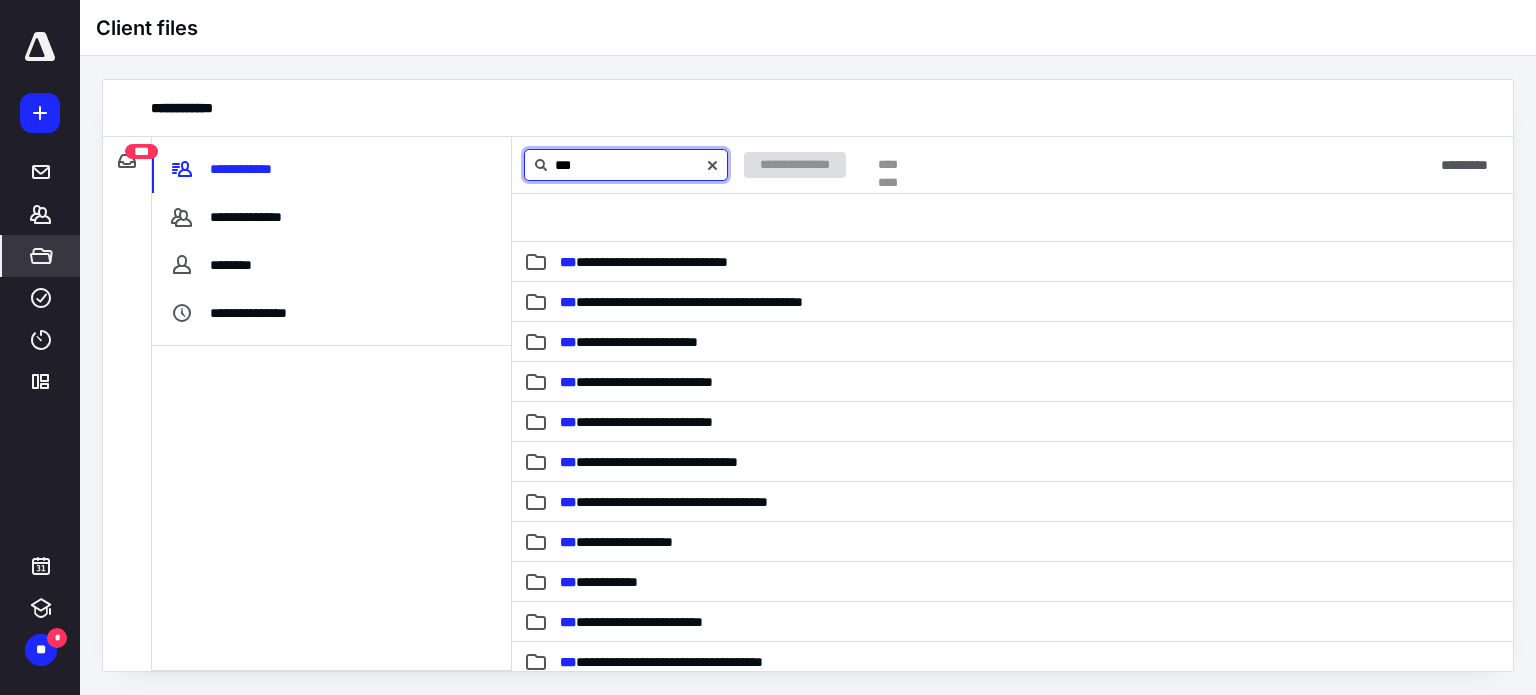 type on "***" 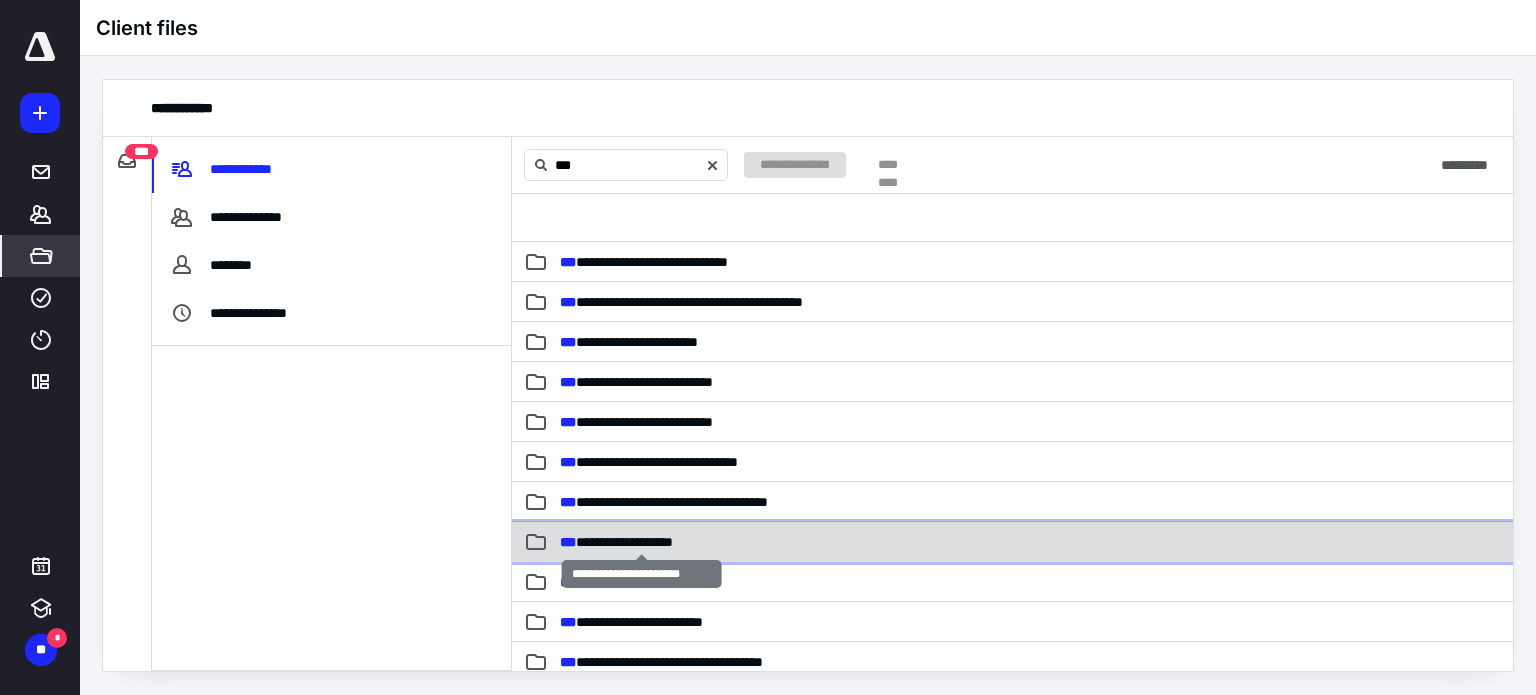 click on "**********" at bounding box center [616, 542] 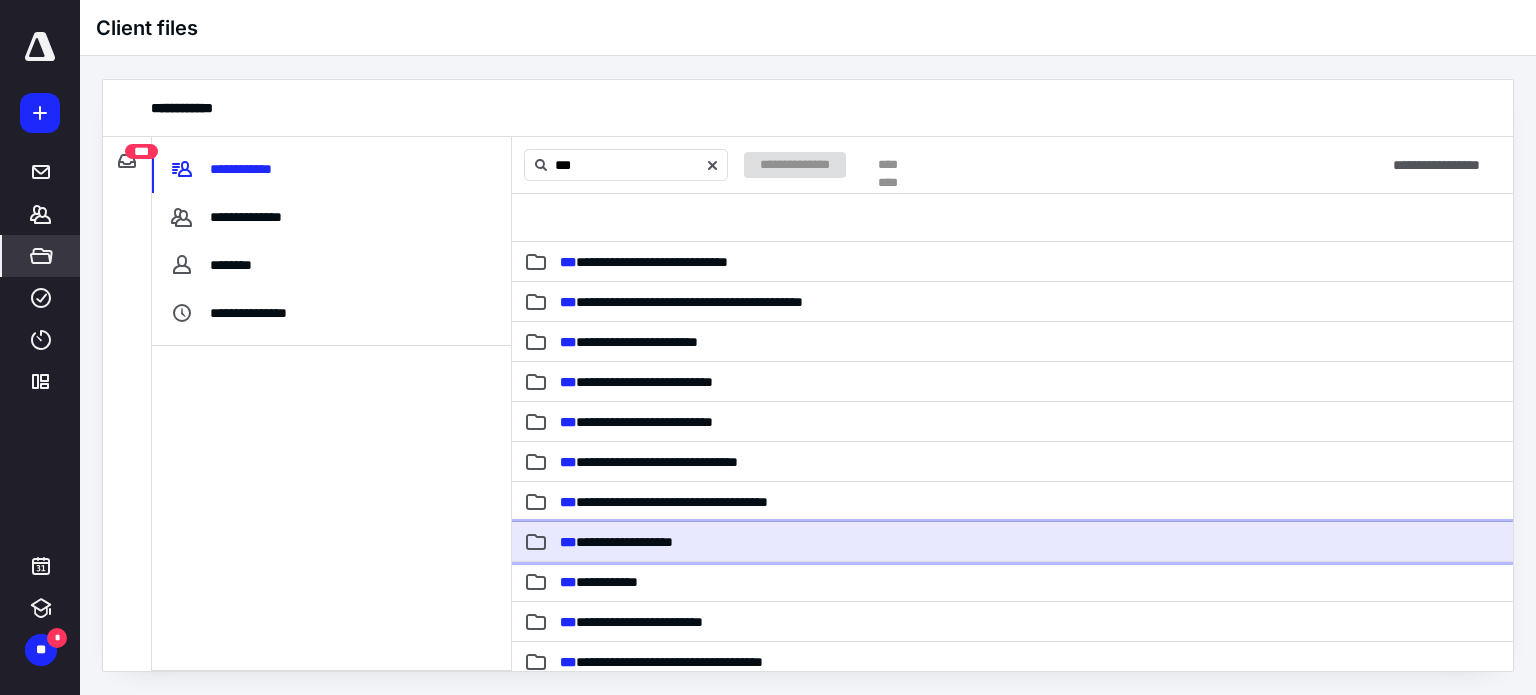 click on "**********" at bounding box center [1012, 542] 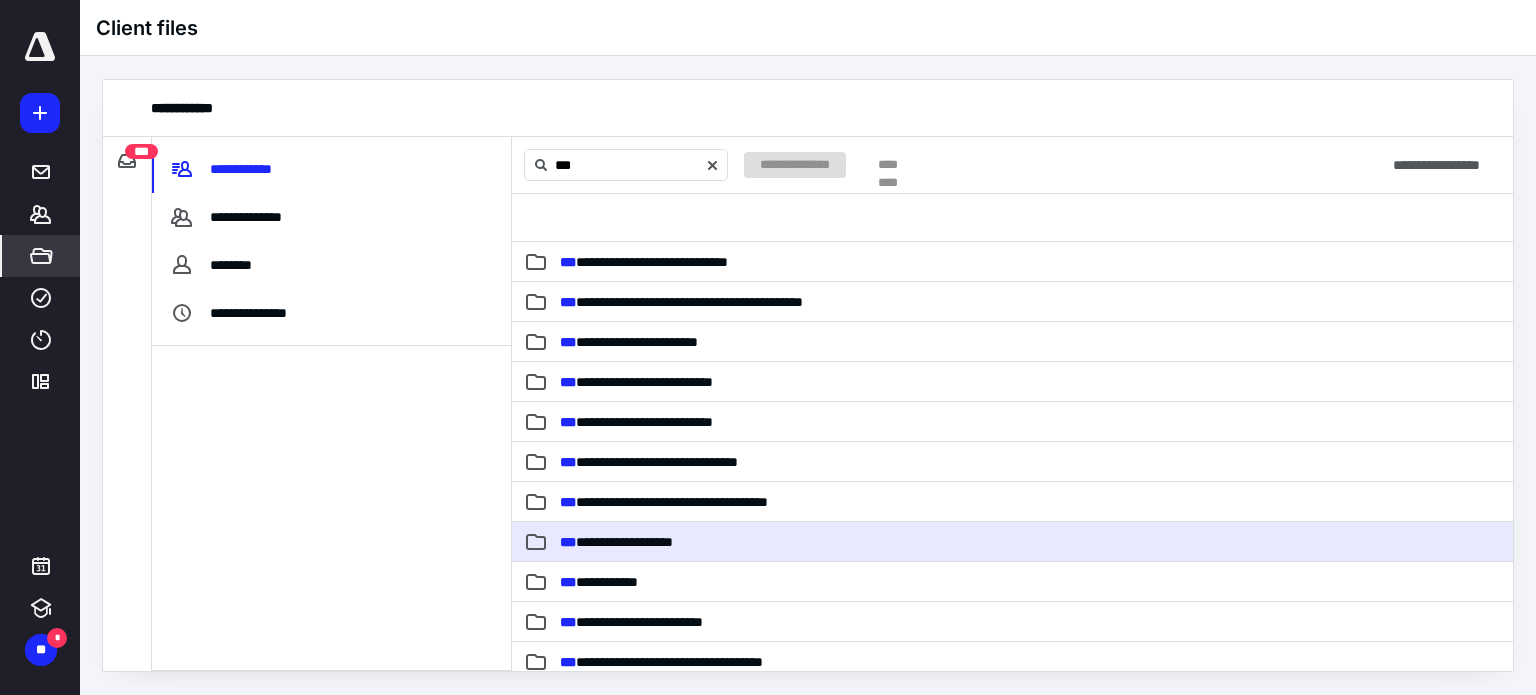 type 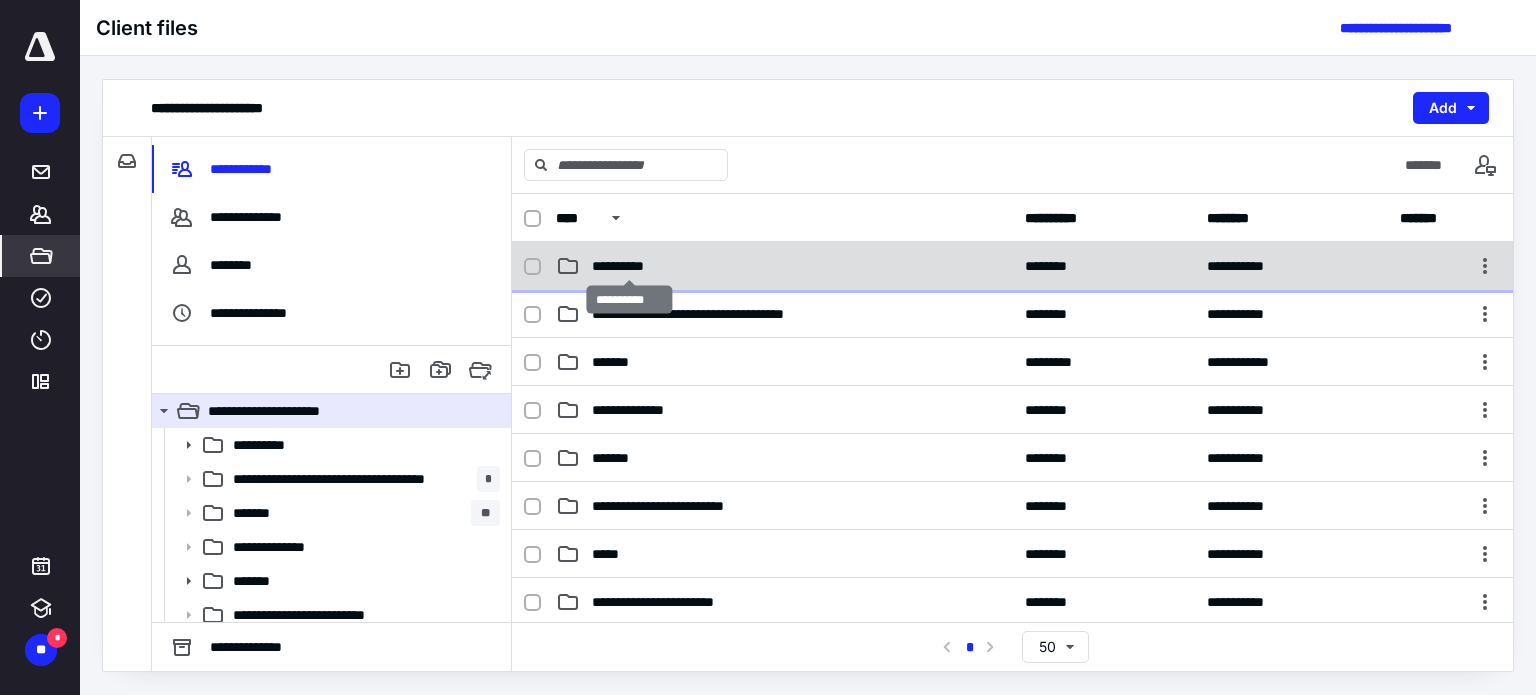 click on "**********" at bounding box center [629, 266] 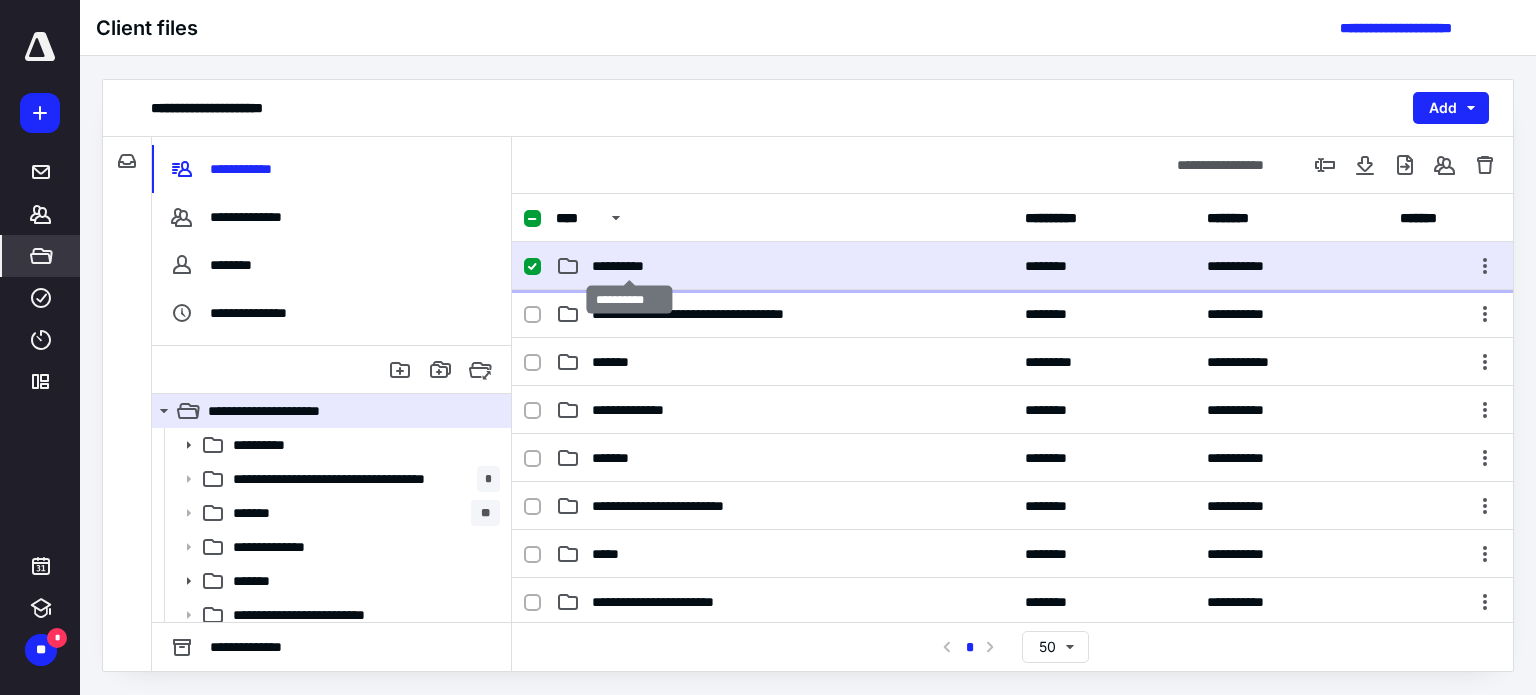 click on "**********" at bounding box center (629, 266) 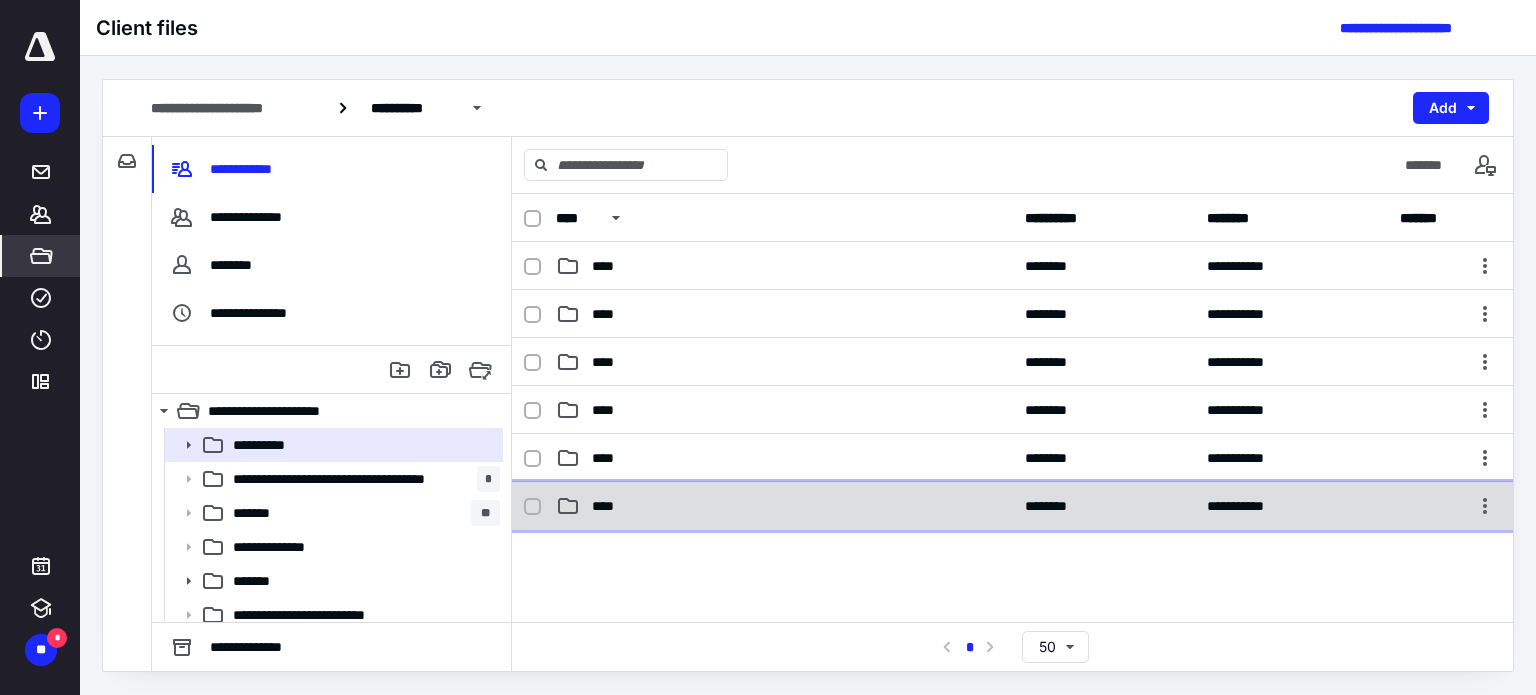 click on "****" at bounding box center [609, 506] 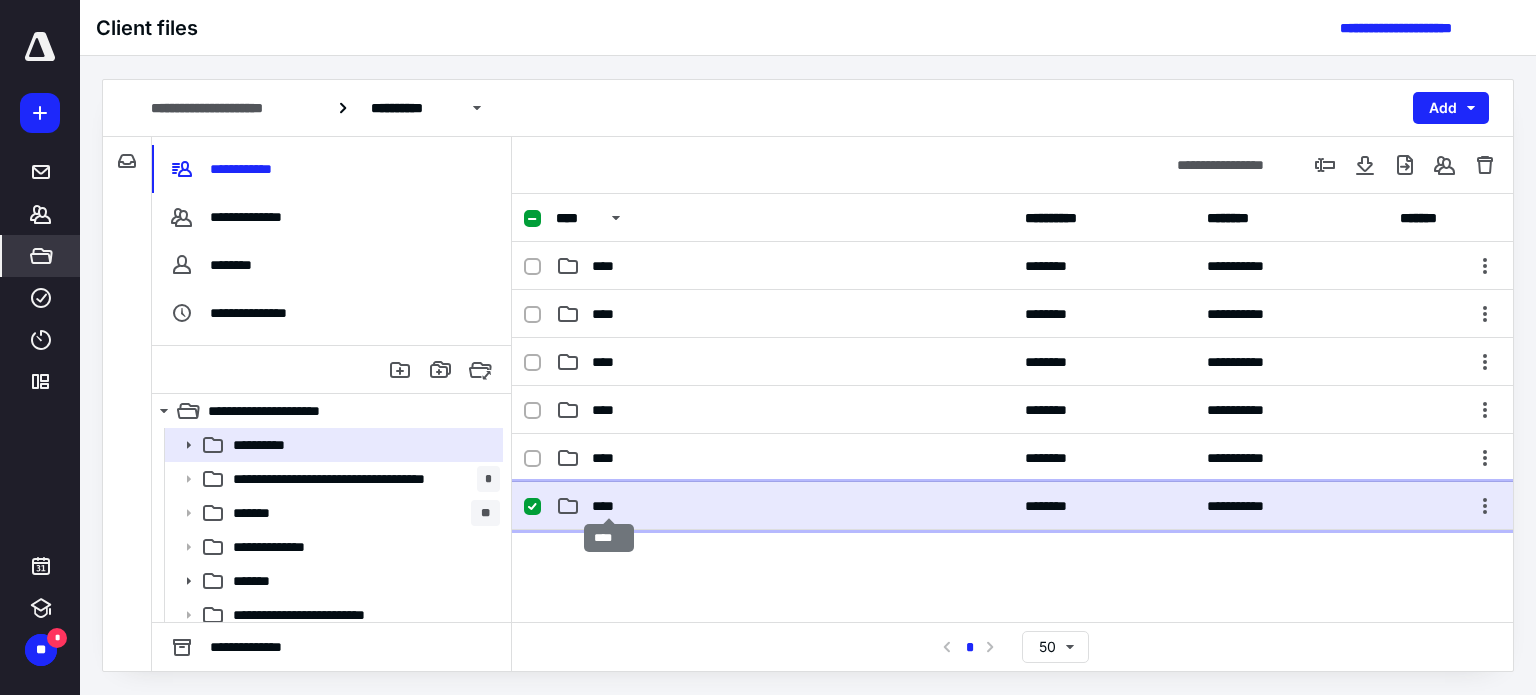 click on "****" at bounding box center (609, 506) 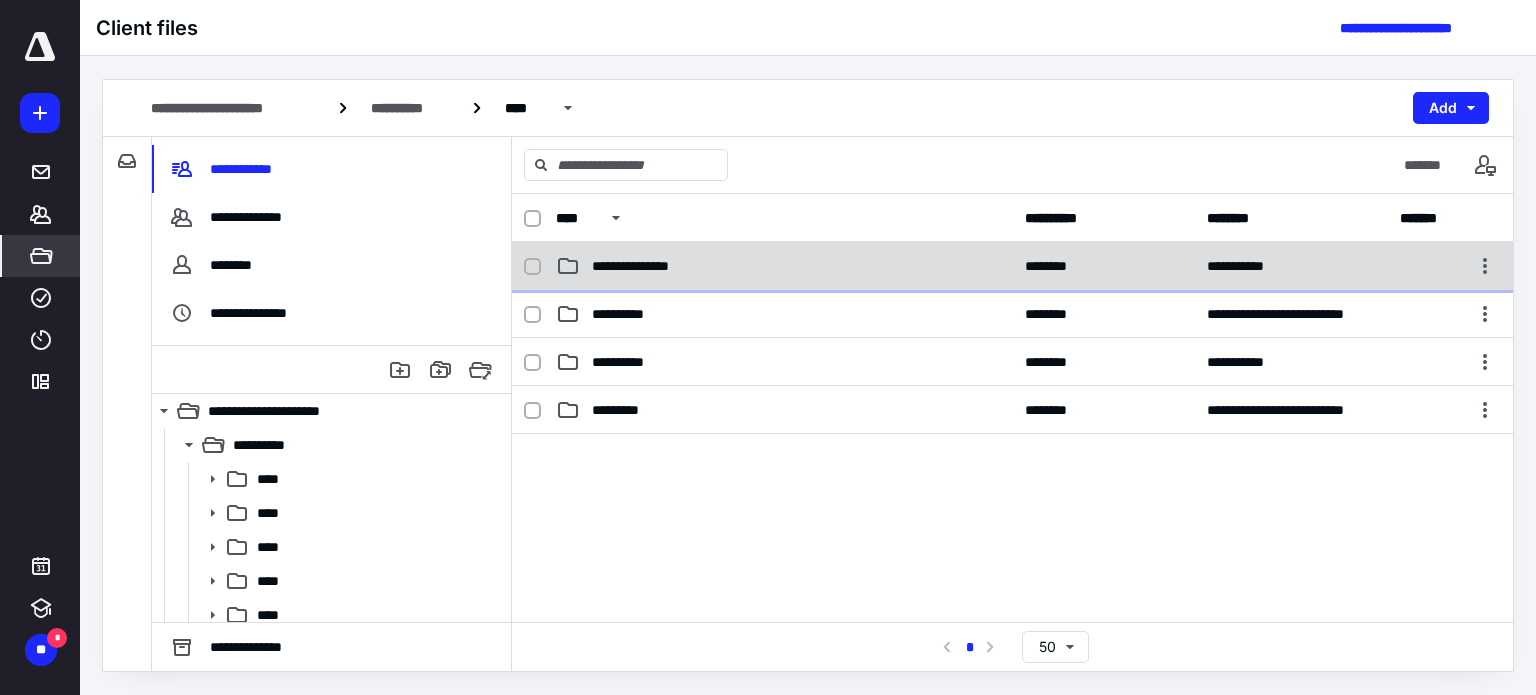 click on "**********" at bounding box center [1012, 266] 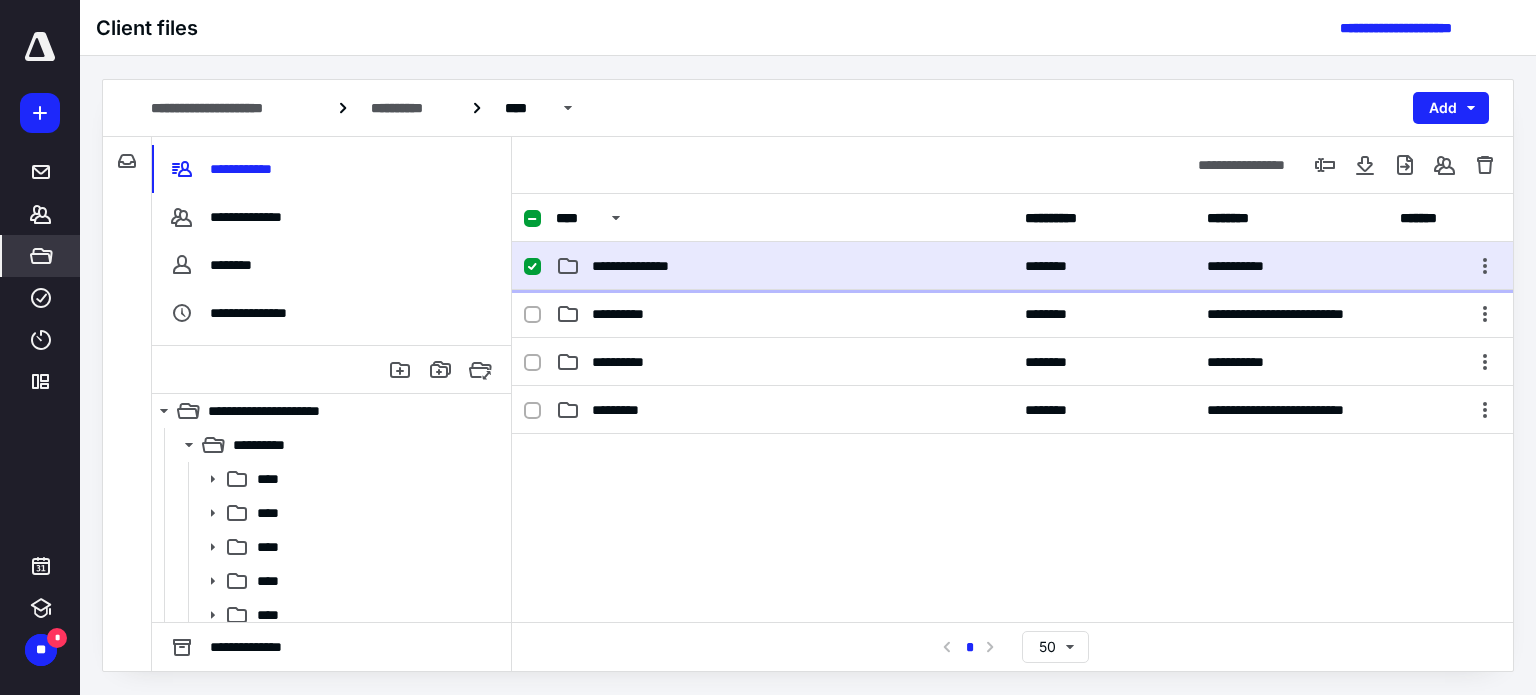 click on "**********" at bounding box center [1012, 266] 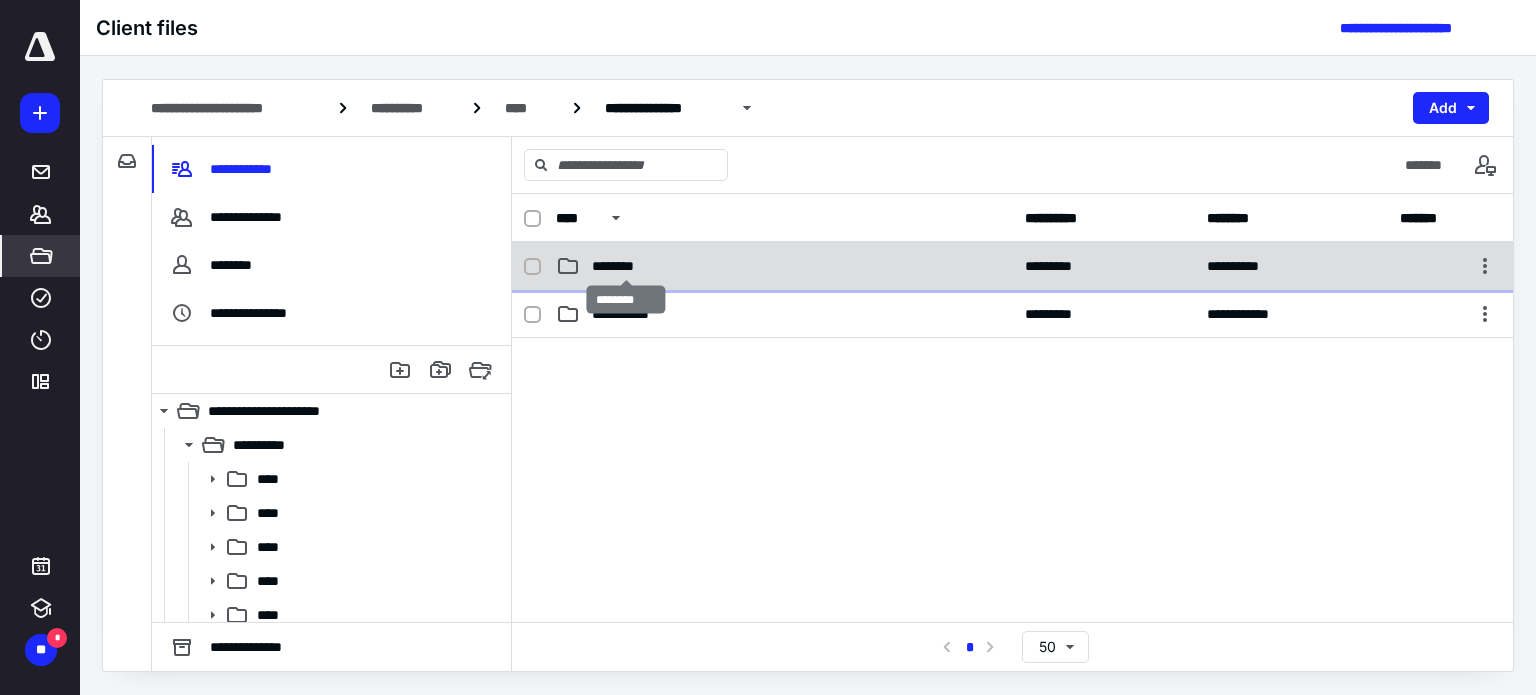 click on "********" at bounding box center (626, 266) 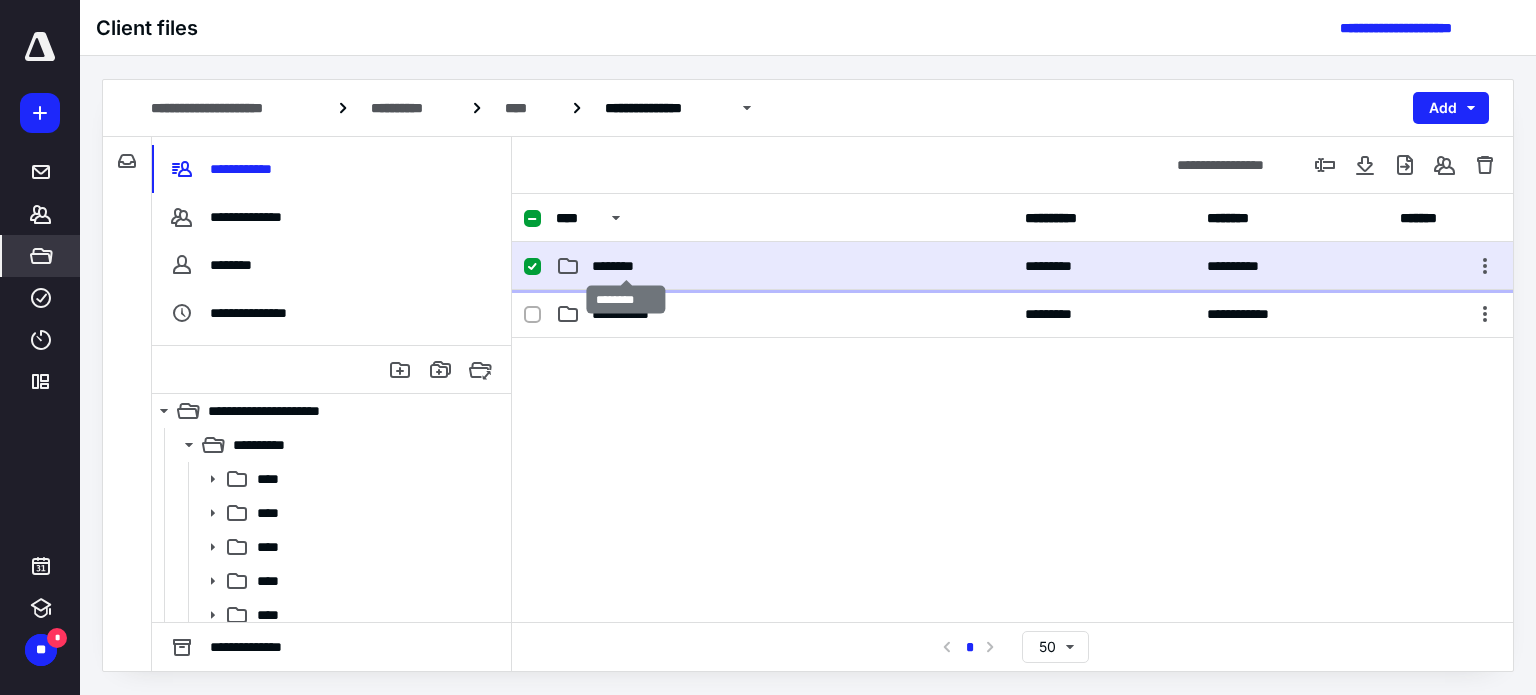 click on "********" at bounding box center [626, 266] 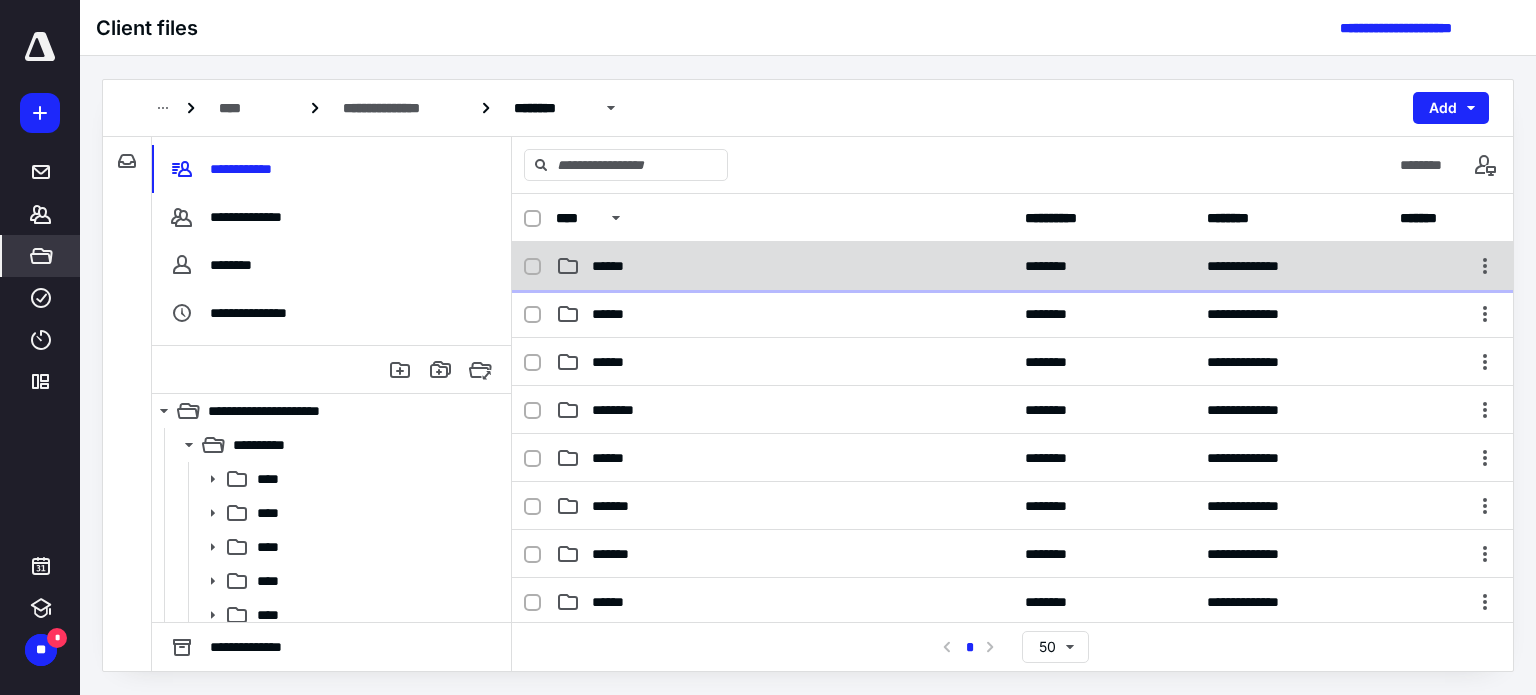 click on "******" at bounding box center (784, 266) 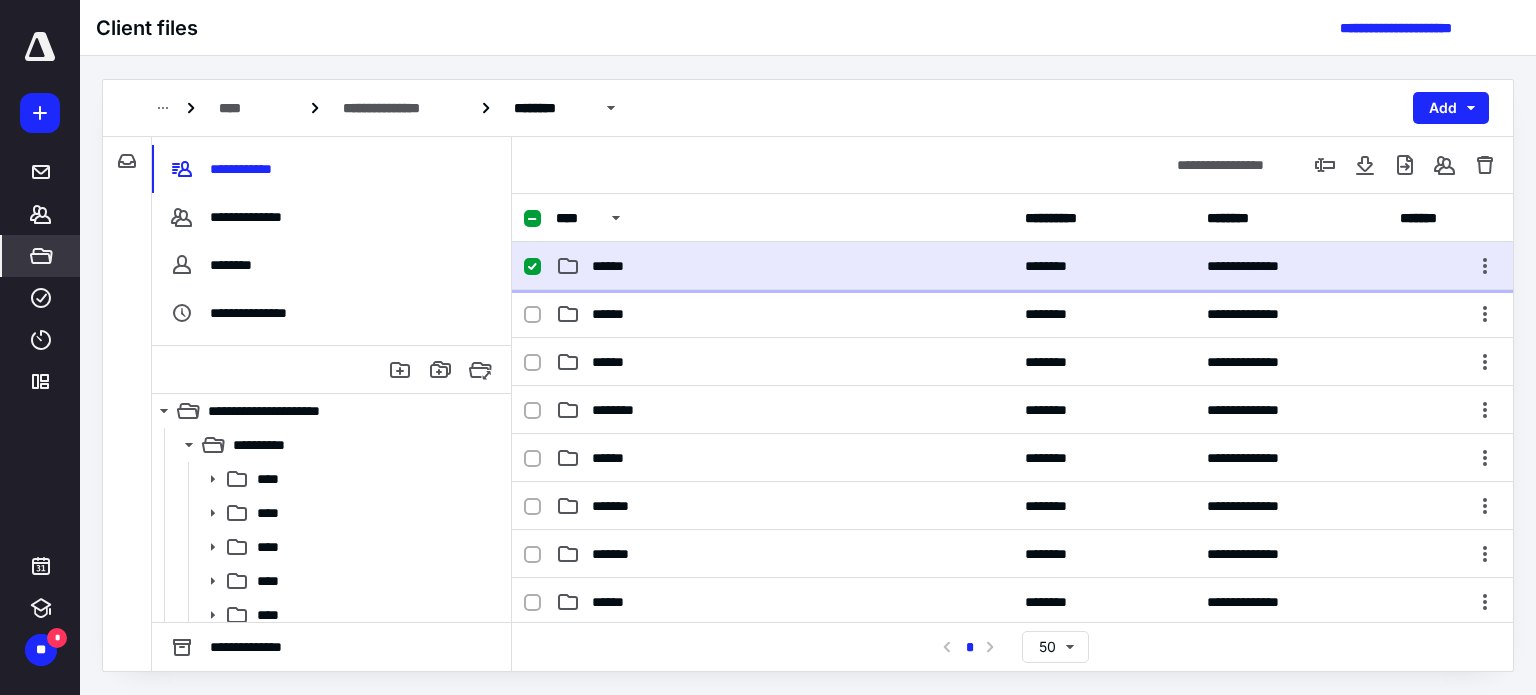 click on "******" at bounding box center (784, 266) 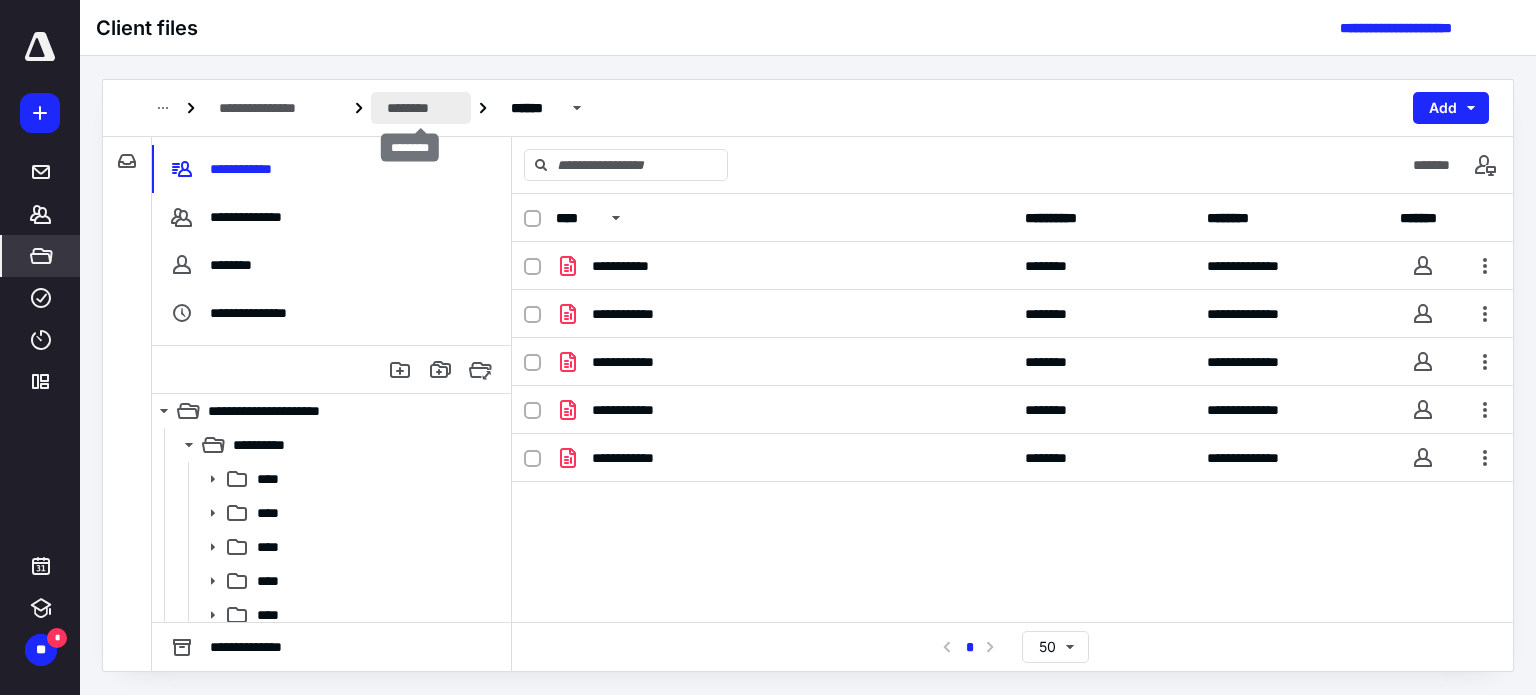 click on "********" at bounding box center (421, 108) 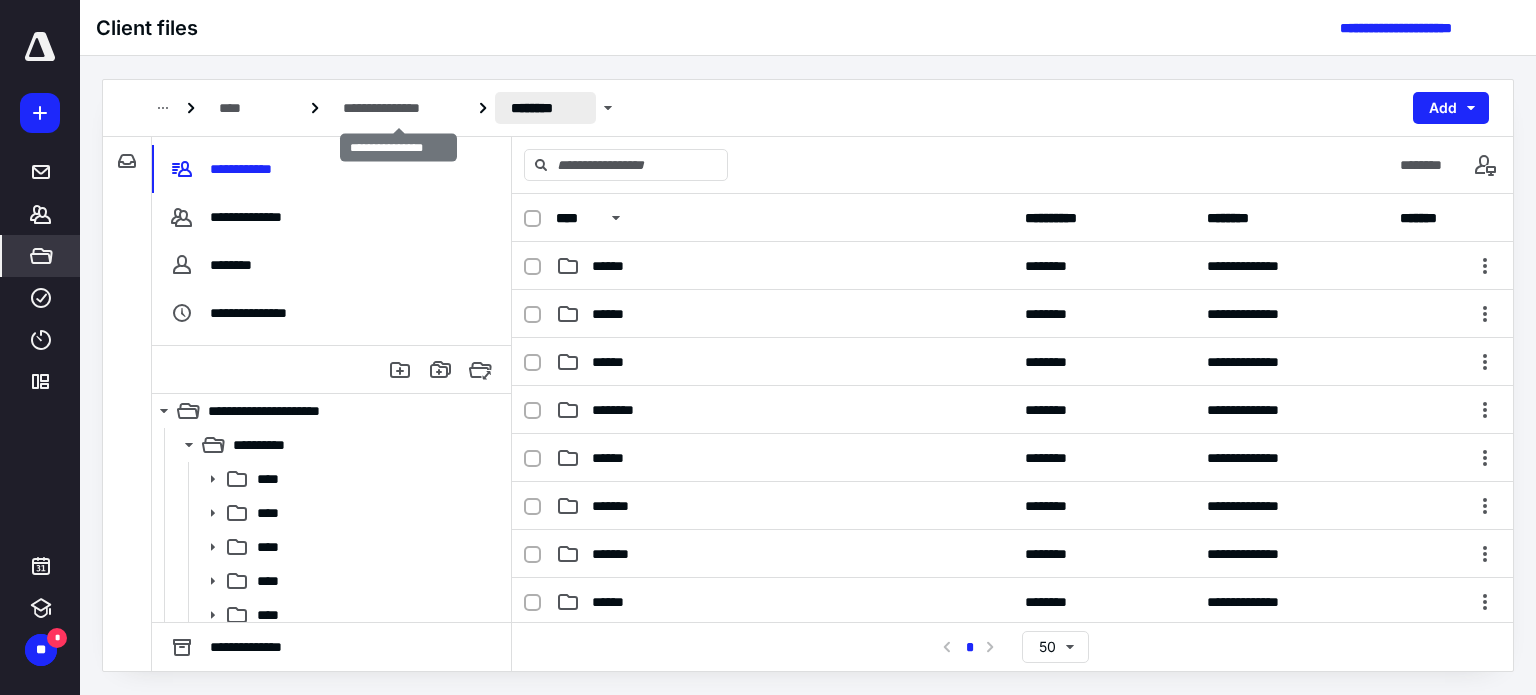click on "**********" at bounding box center [399, 108] 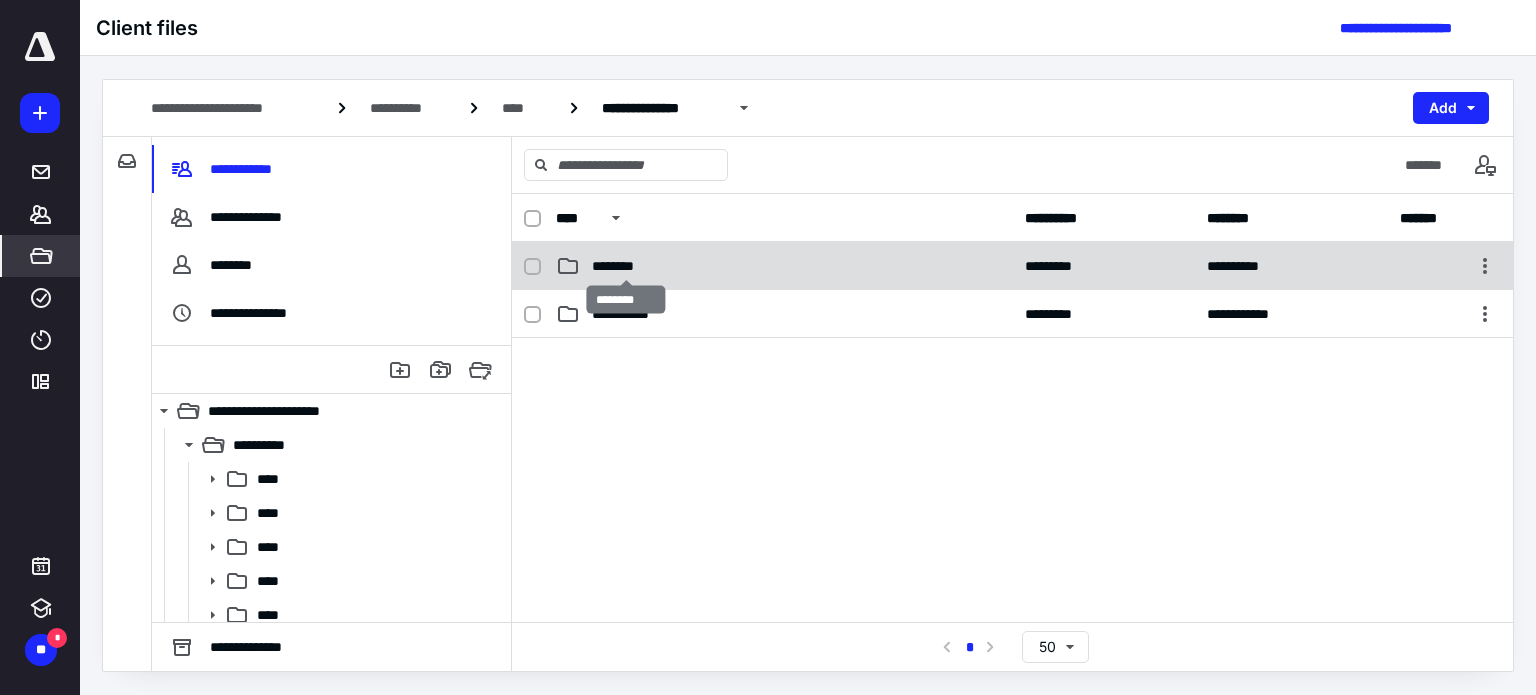 click on "********" at bounding box center (626, 266) 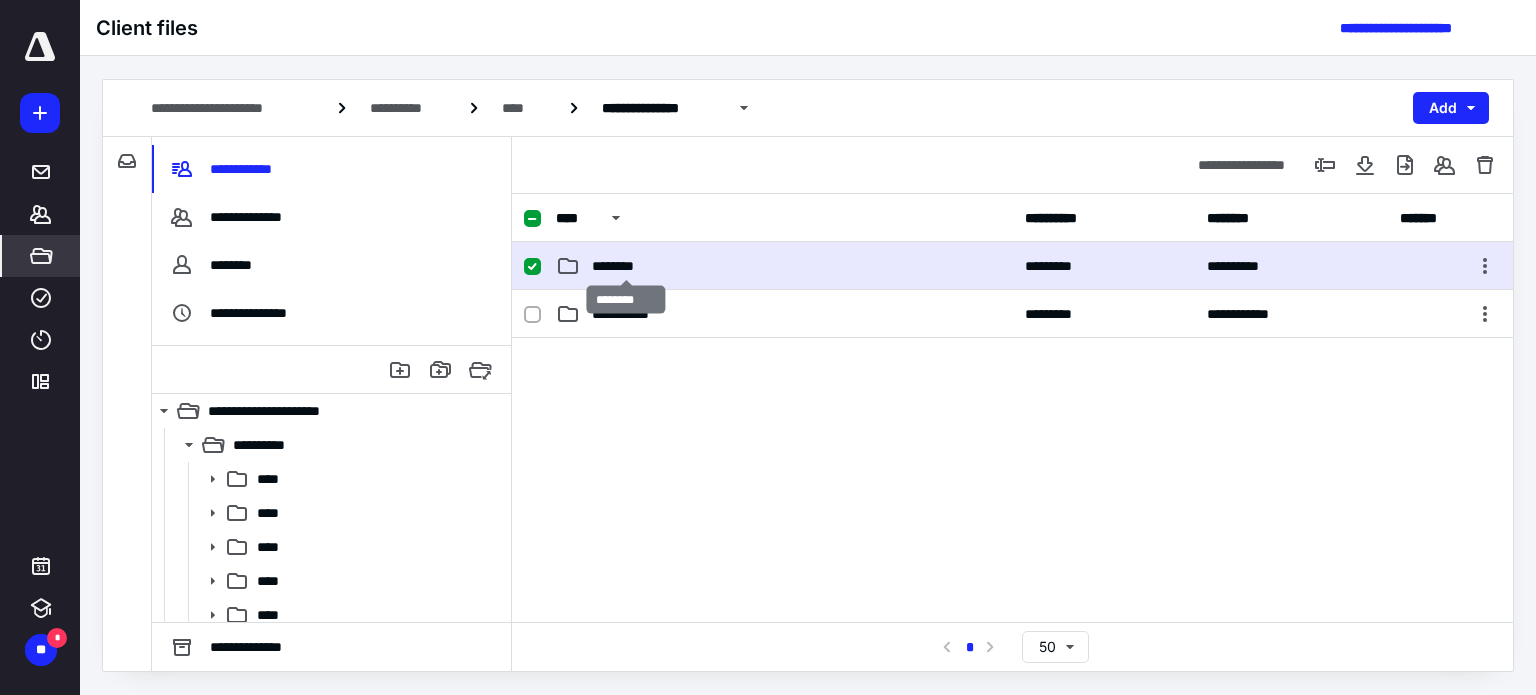 click on "********" at bounding box center (626, 266) 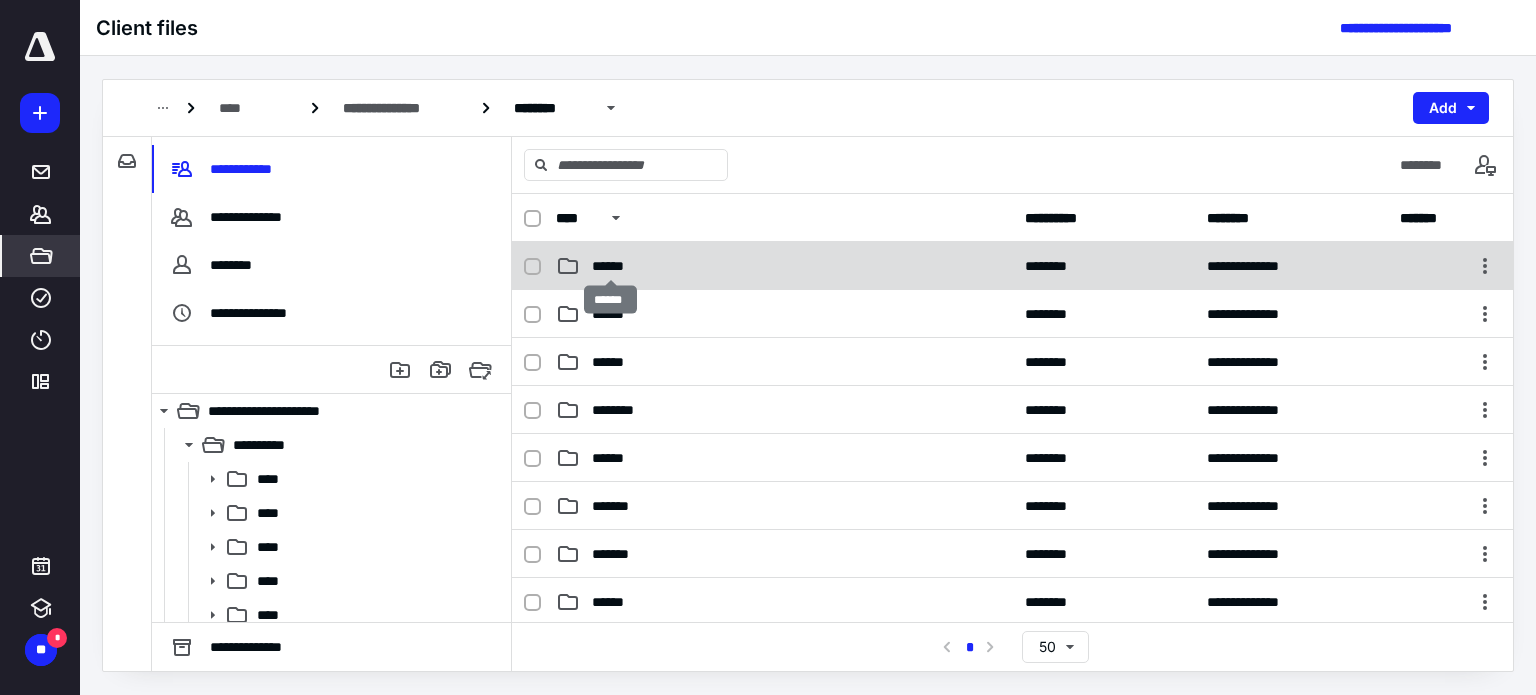 click on "******" at bounding box center [611, 266] 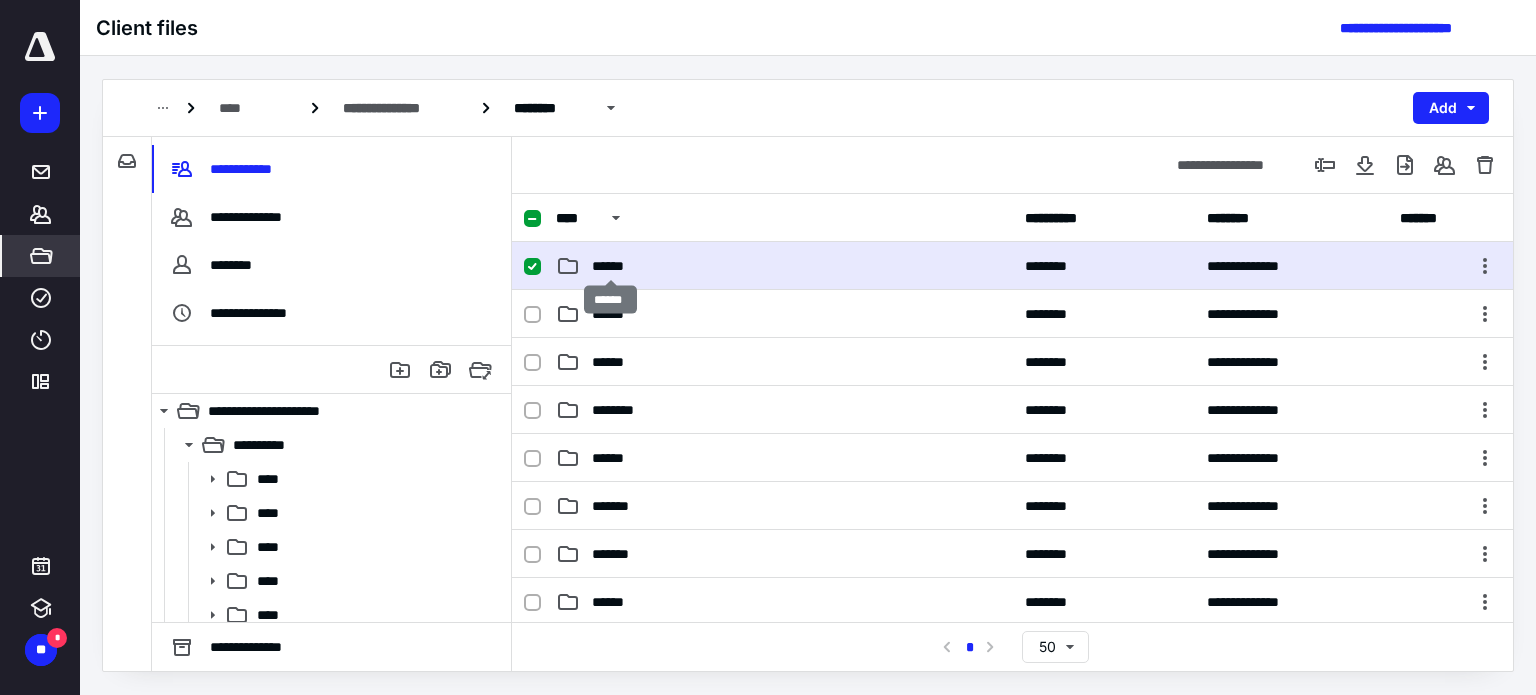 click on "******" at bounding box center [611, 266] 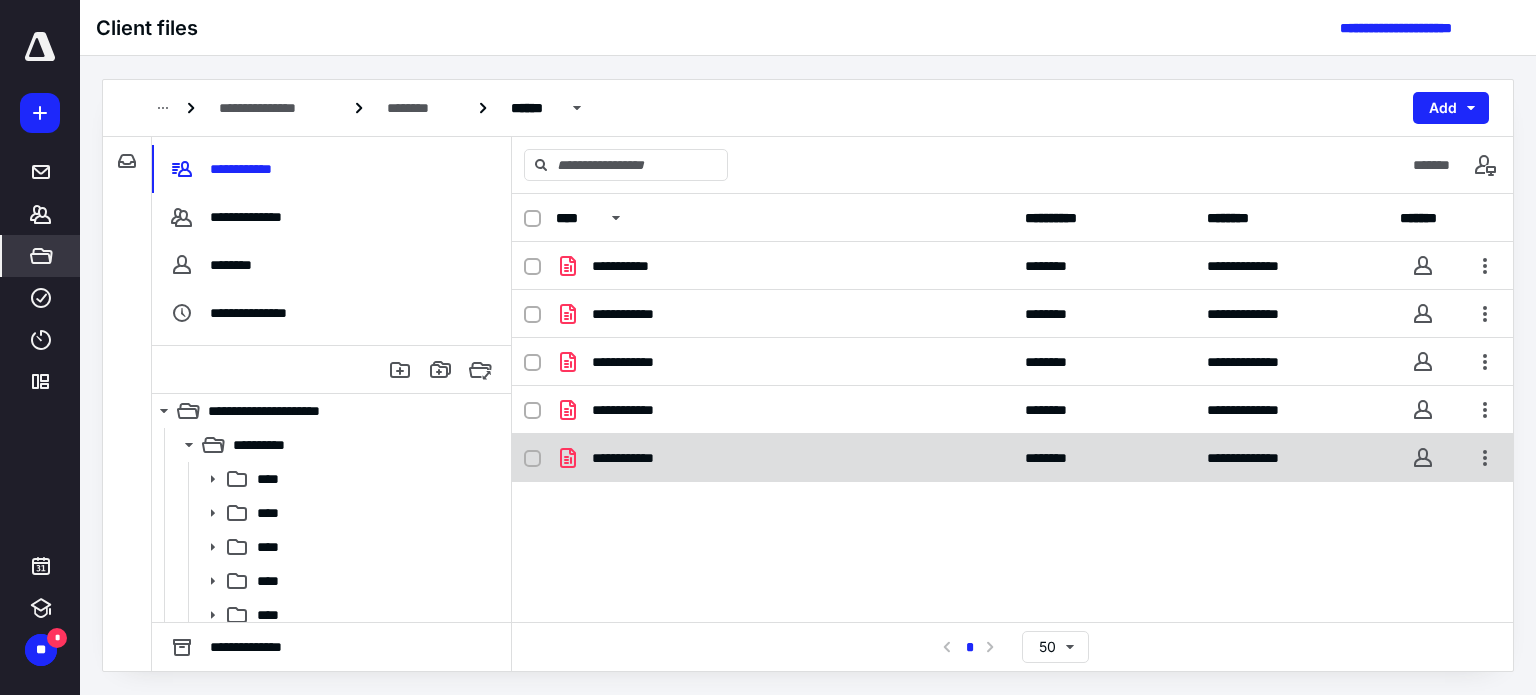click on "**********" at bounding box center [635, 458] 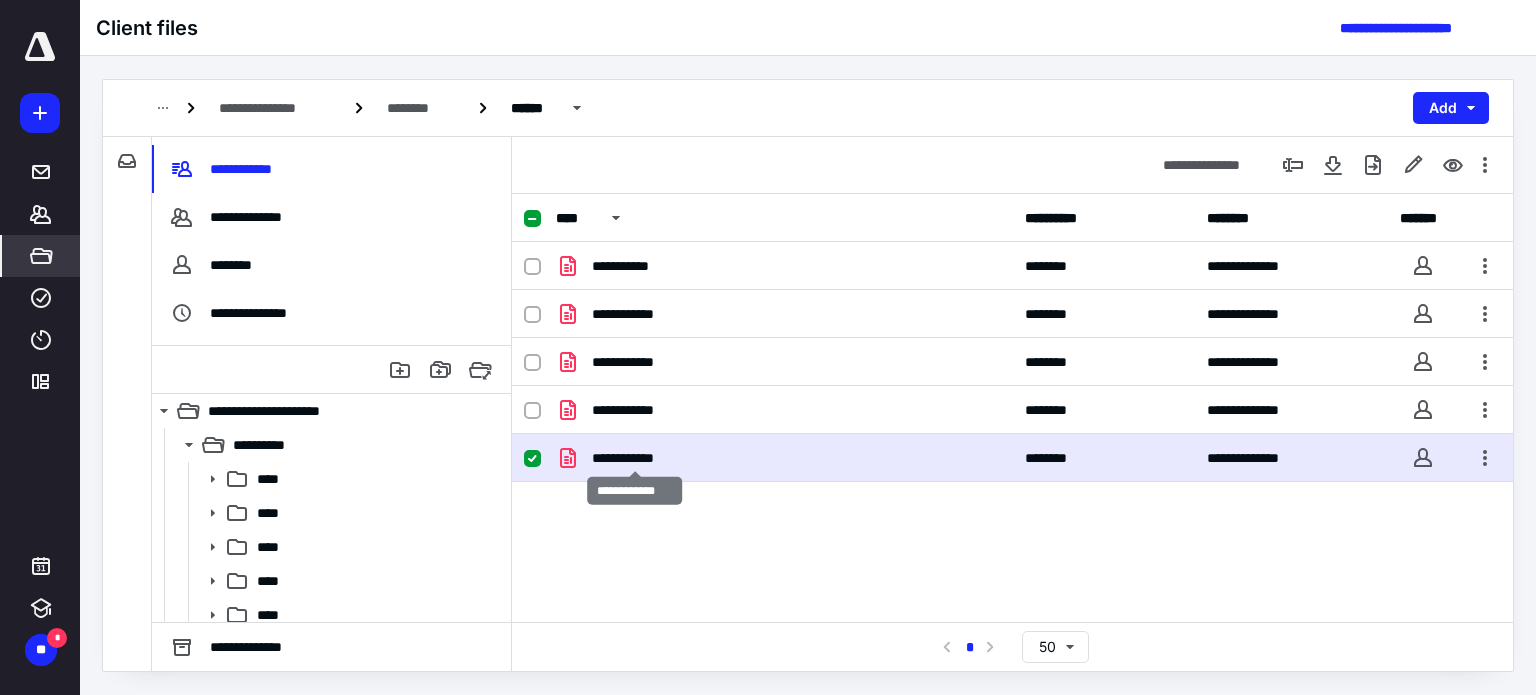 click on "**********" at bounding box center [635, 458] 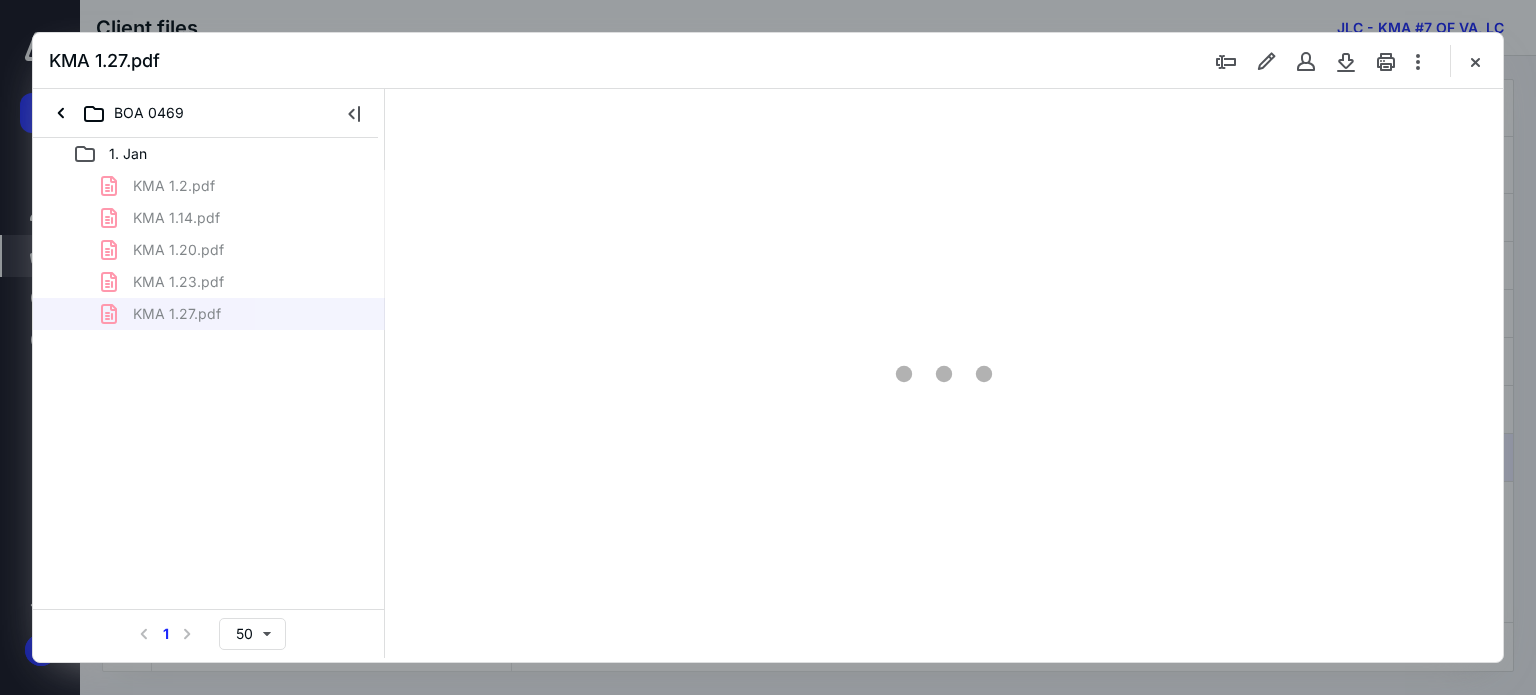 scroll, scrollTop: 0, scrollLeft: 0, axis: both 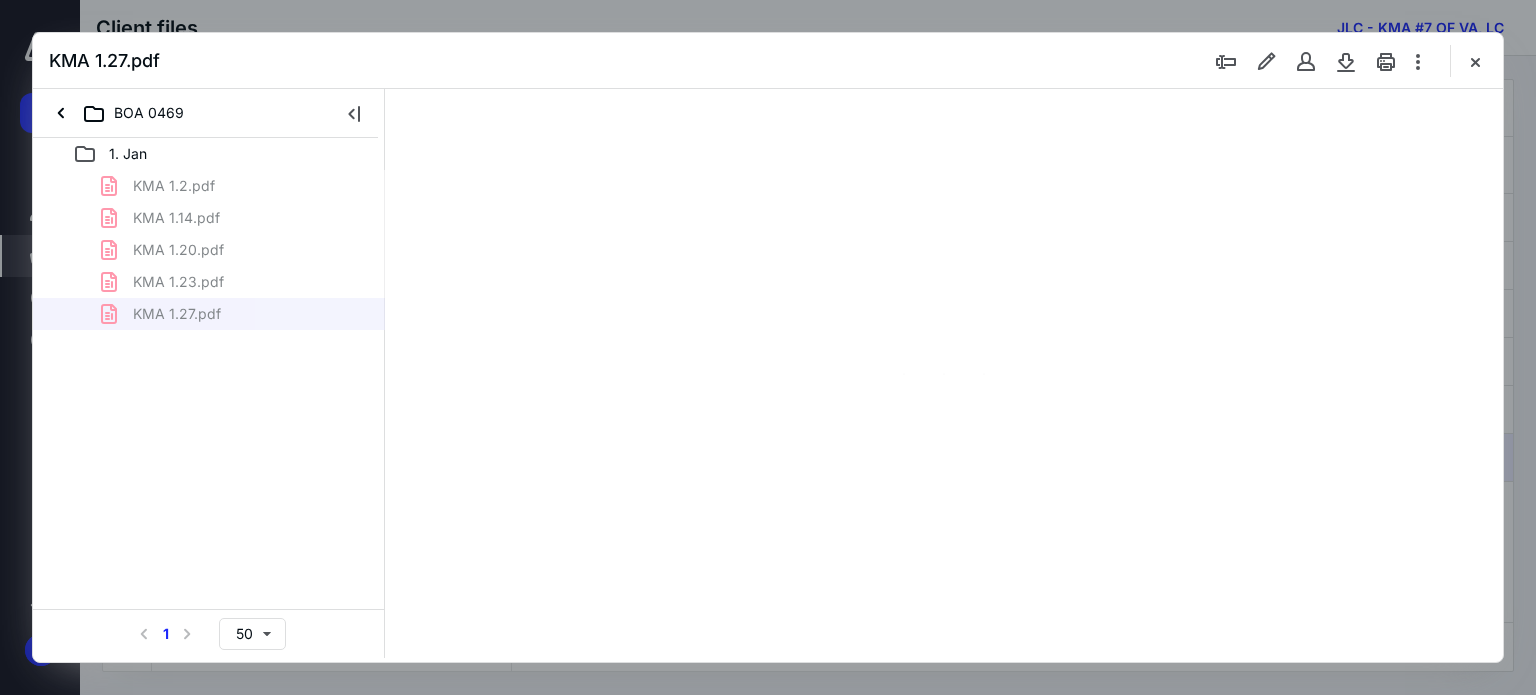 type on "80" 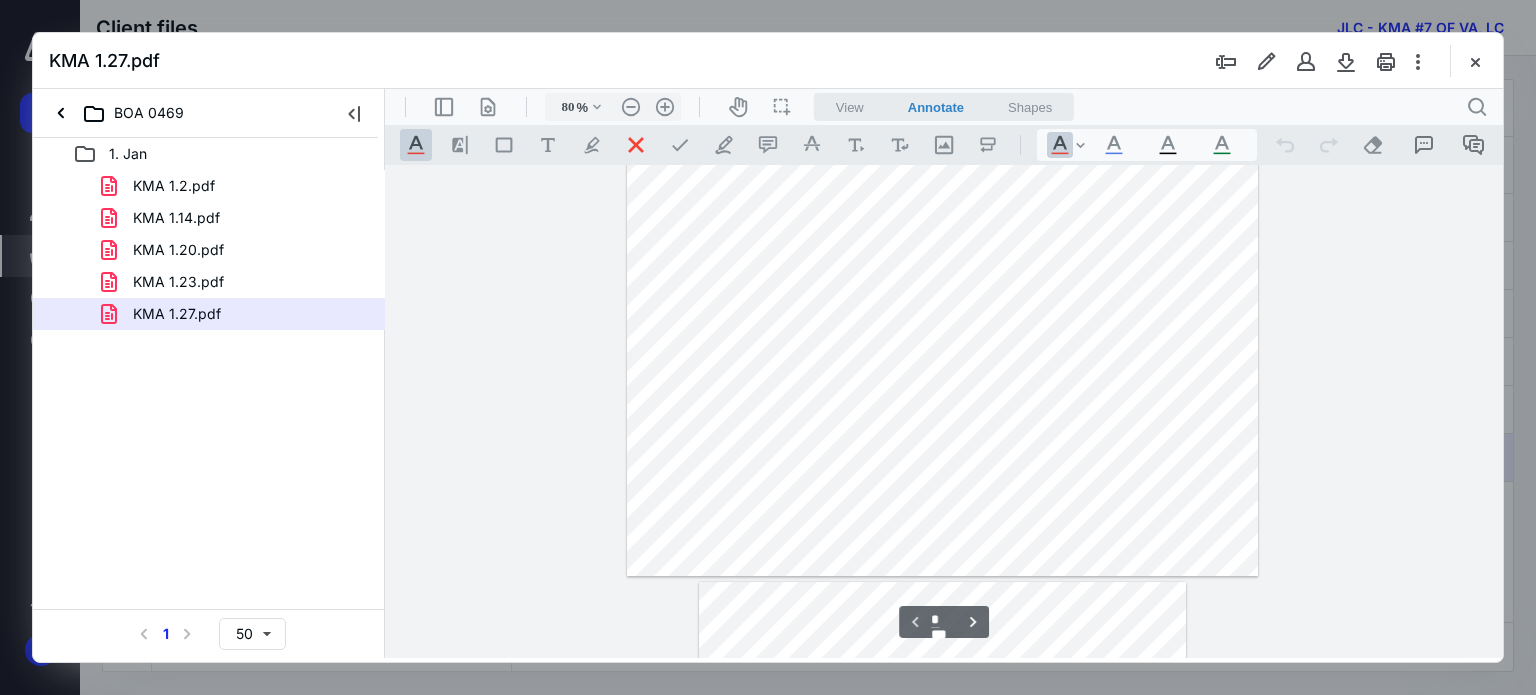 scroll, scrollTop: 0, scrollLeft: 0, axis: both 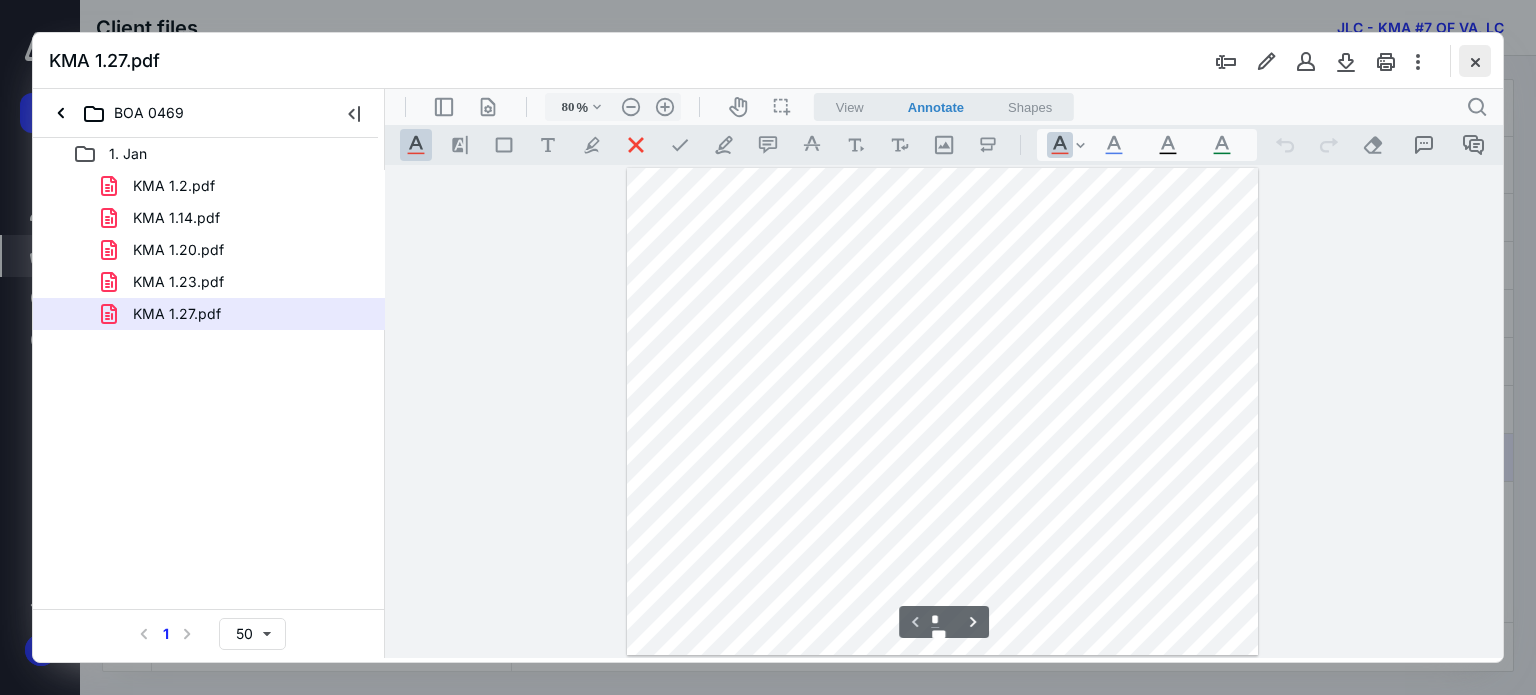click at bounding box center [1475, 61] 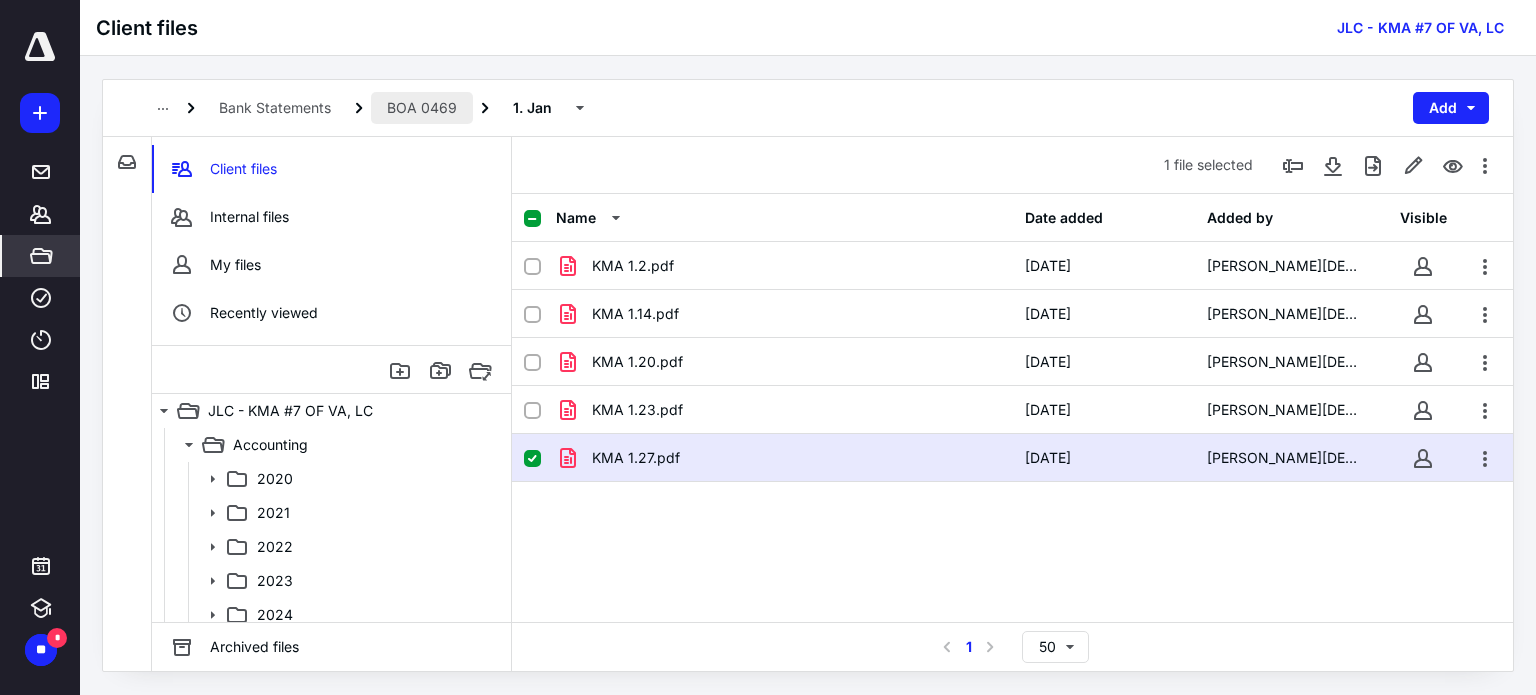 click on "BOA 0469" at bounding box center [422, 108] 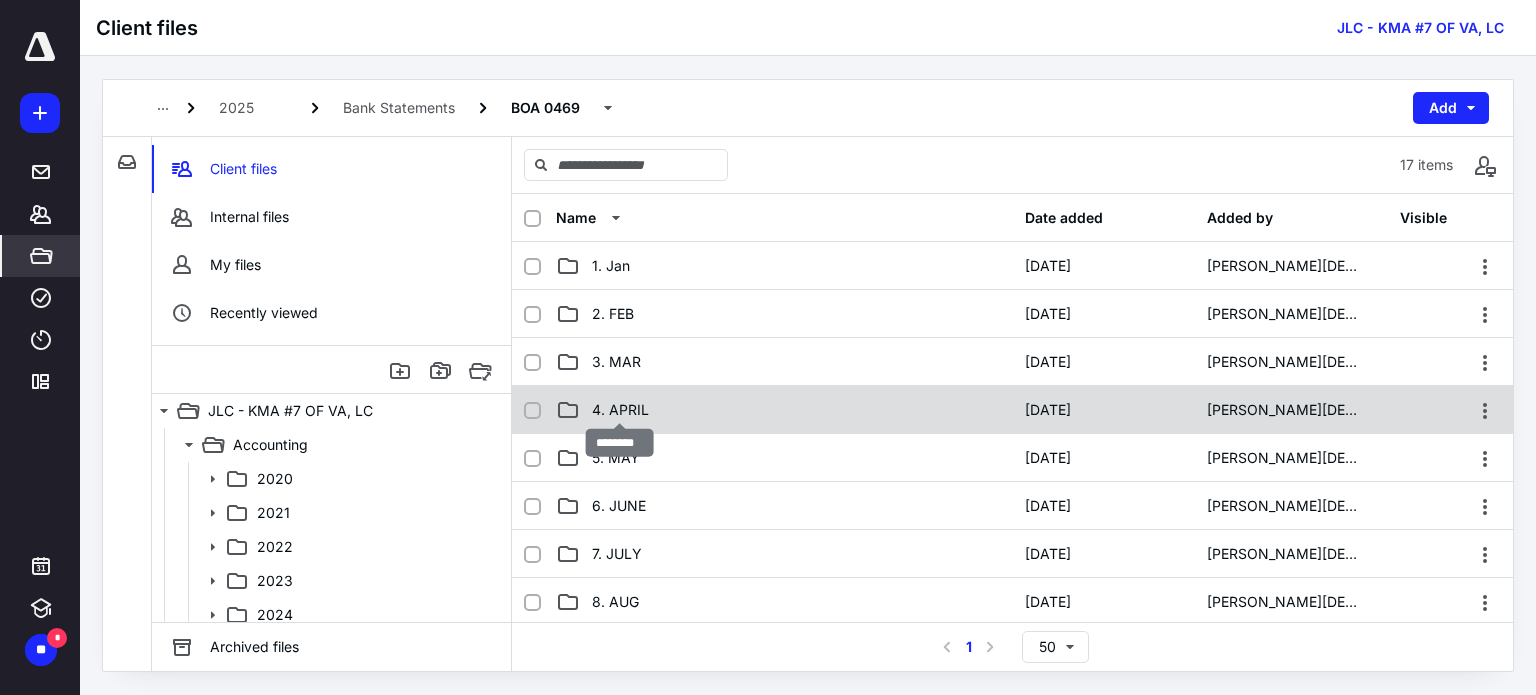click on "4. APRIL" at bounding box center (620, 410) 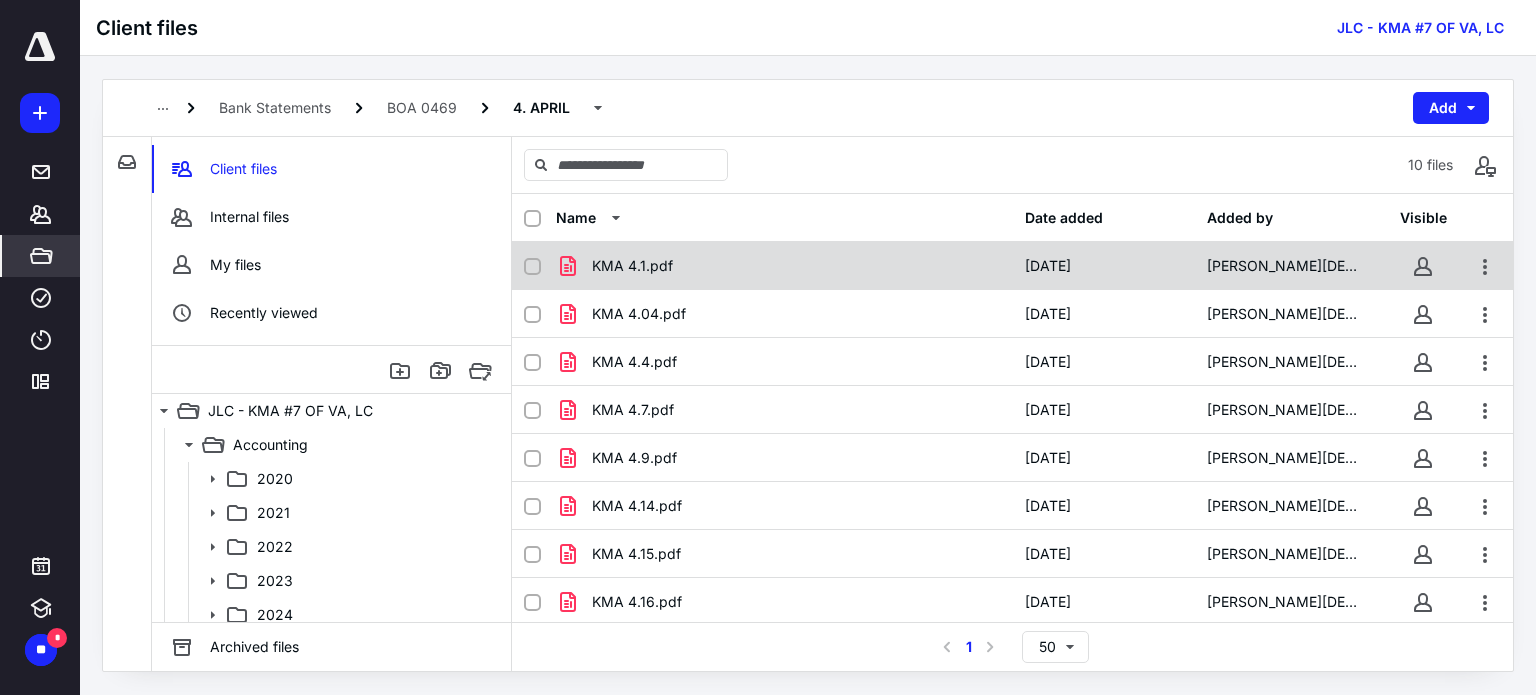click on "KMA 4.1.pdf [DATE] [PERSON_NAME][DEMOGRAPHIC_DATA]" at bounding box center (1012, 266) 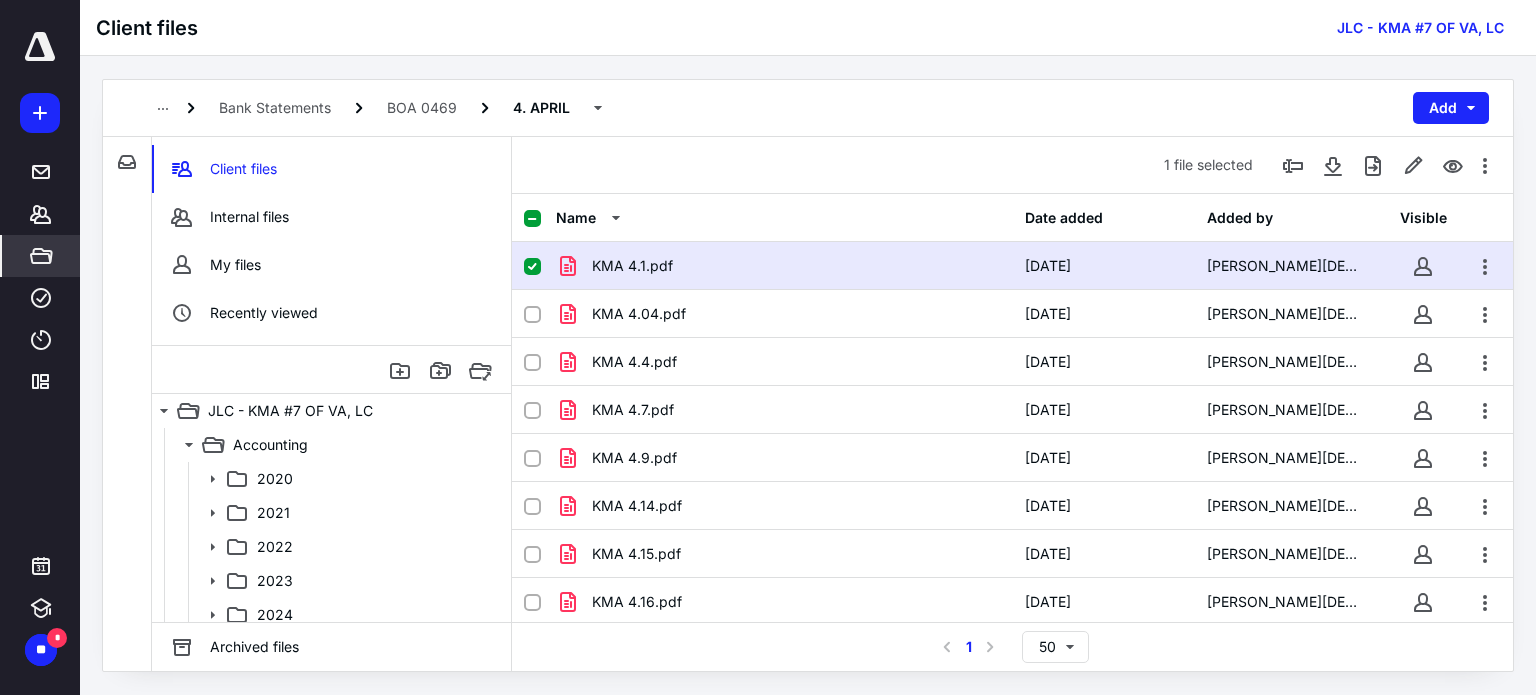 click on "KMA 4.1.pdf [DATE] [PERSON_NAME][DEMOGRAPHIC_DATA]" at bounding box center (1012, 266) 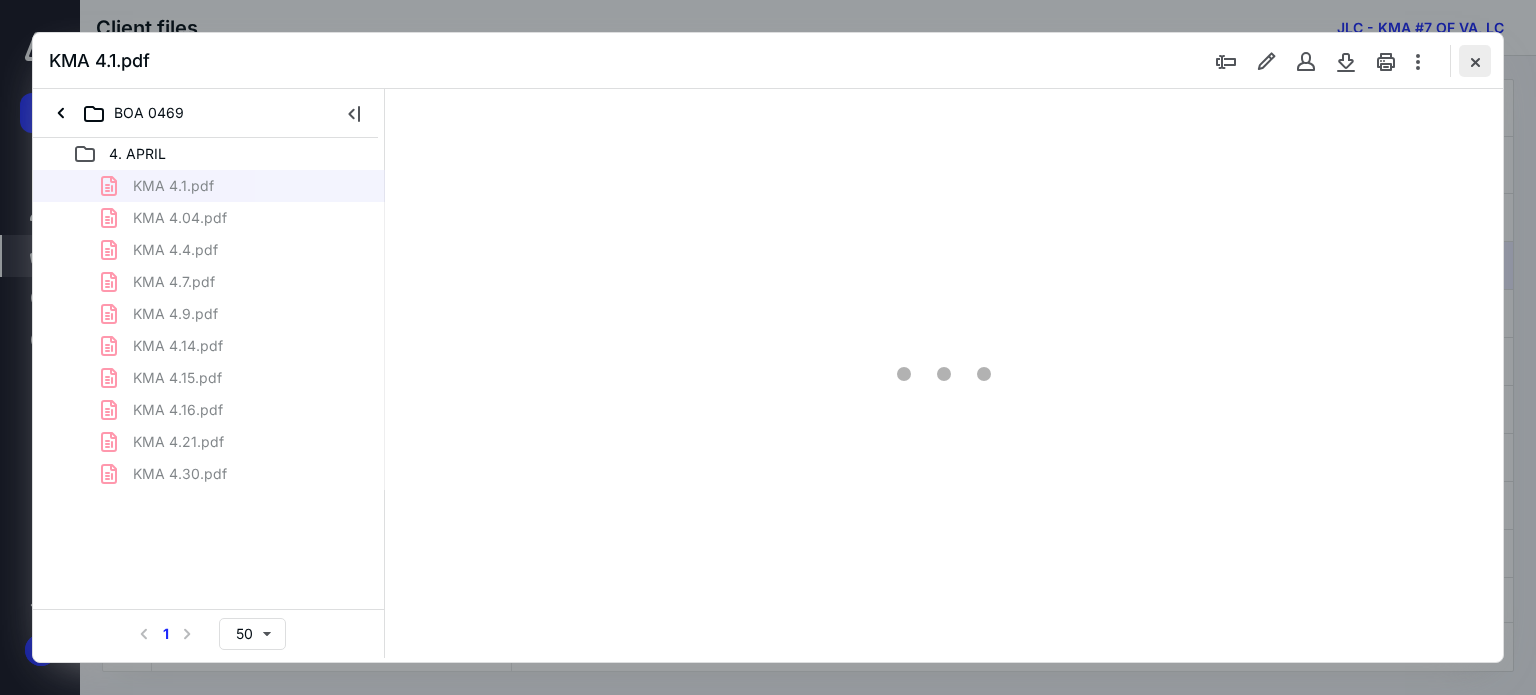 scroll, scrollTop: 0, scrollLeft: 0, axis: both 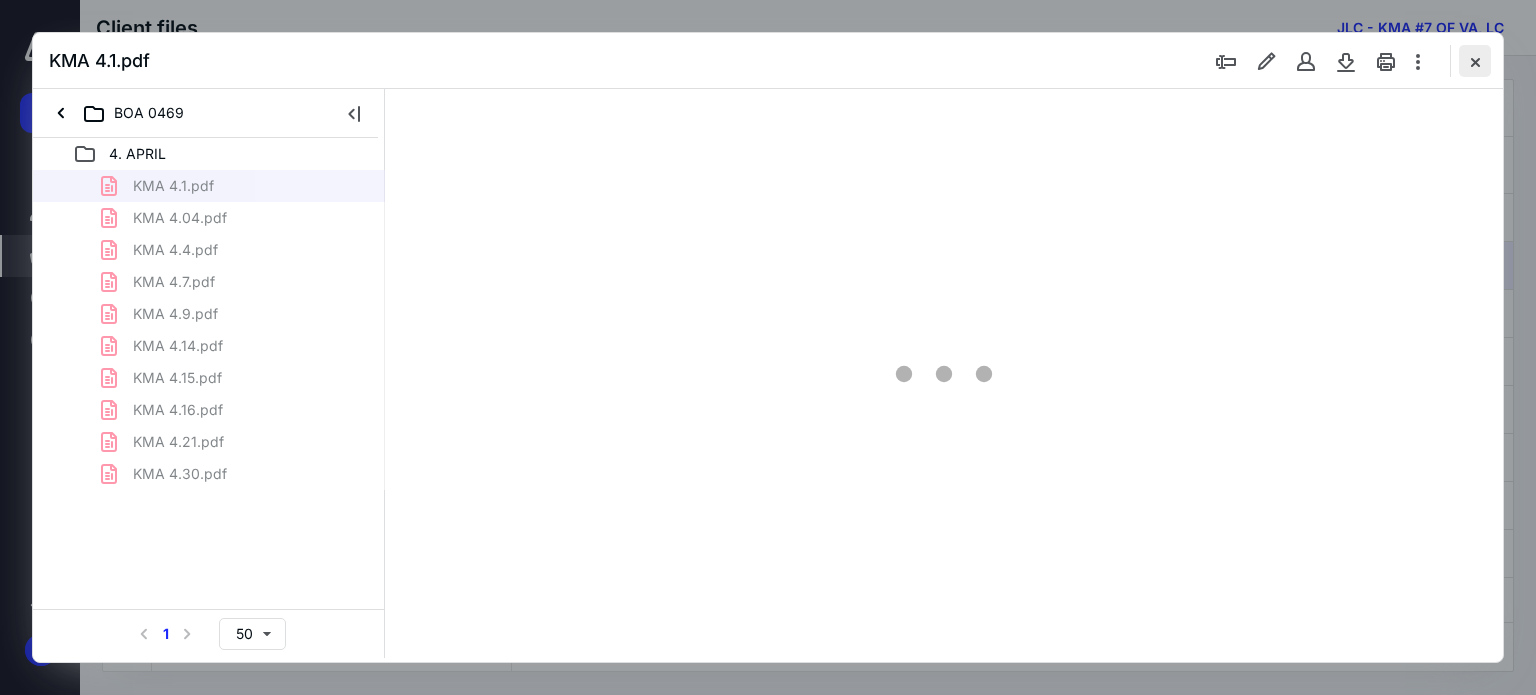 type on "80" 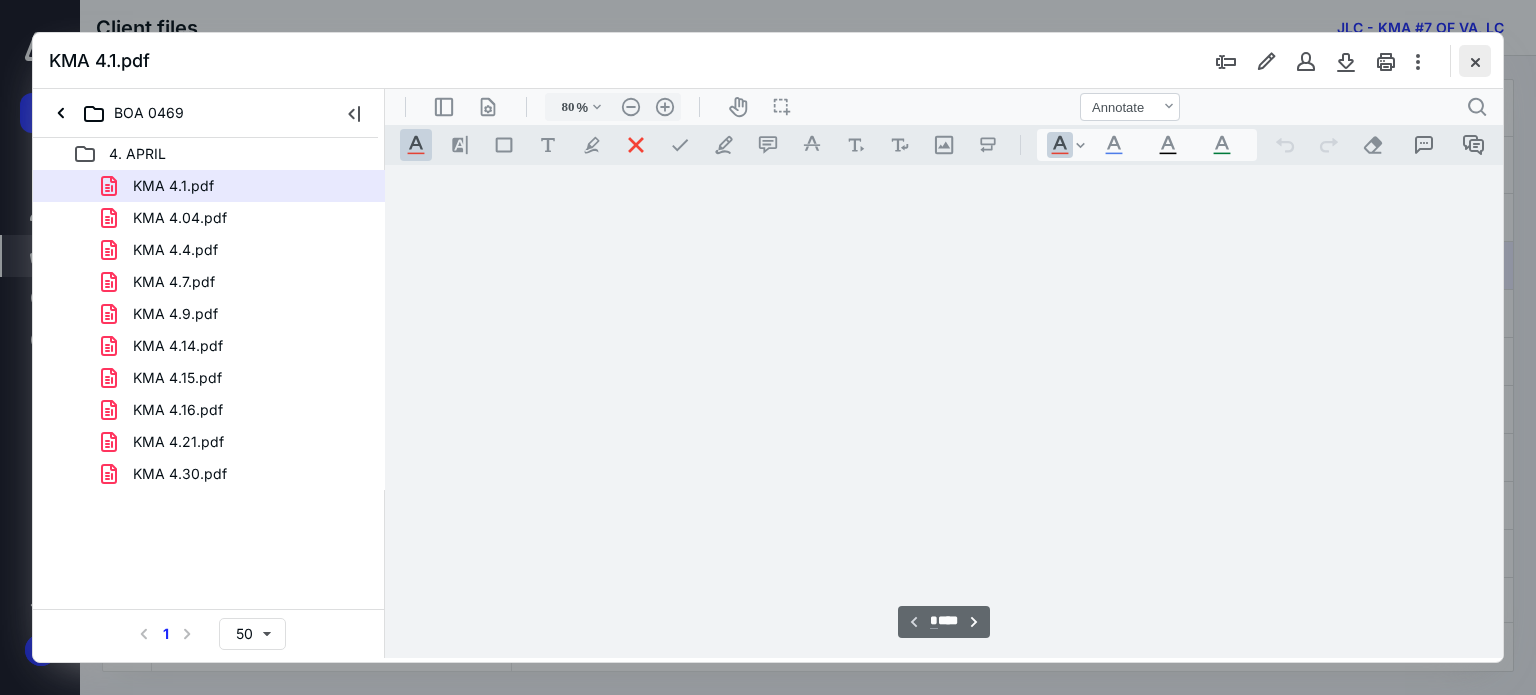 scroll, scrollTop: 79, scrollLeft: 0, axis: vertical 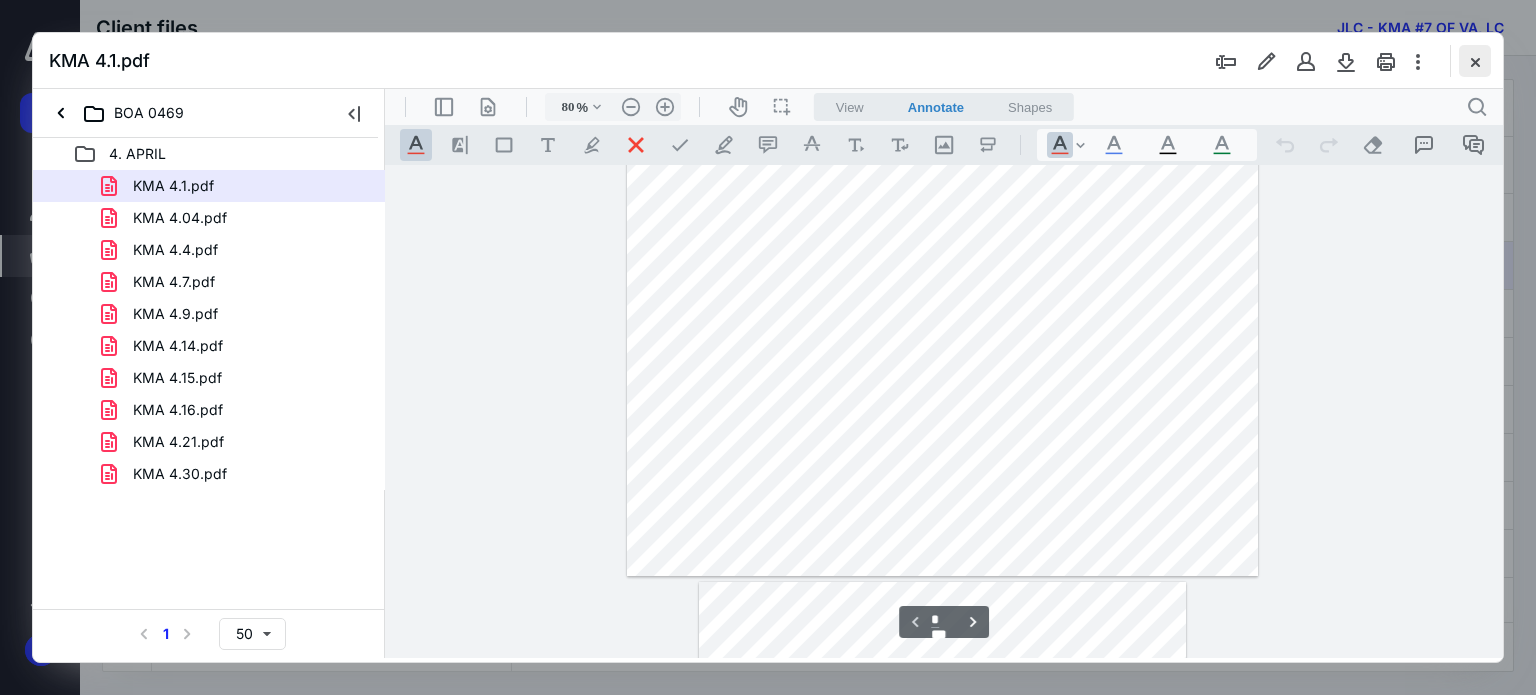 click at bounding box center (1475, 61) 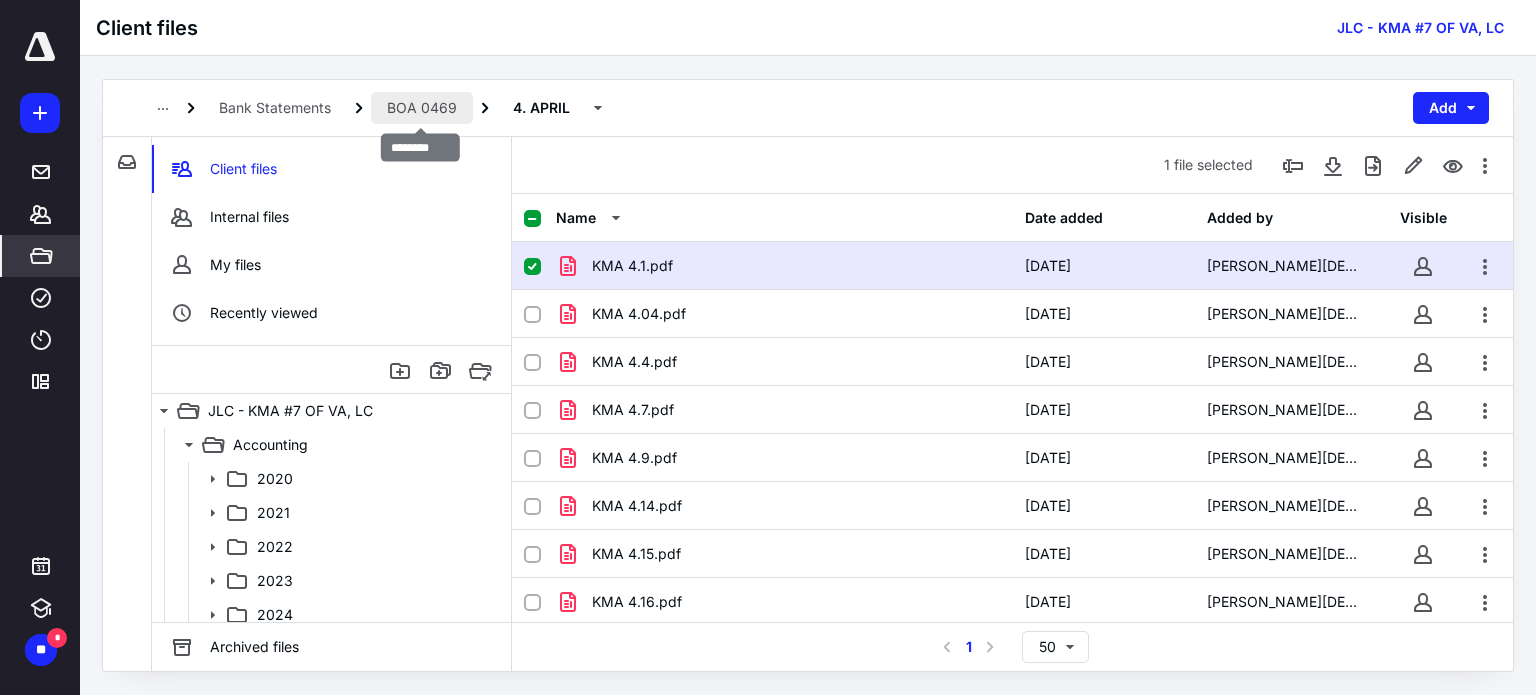 click on "BOA 0469" at bounding box center [422, 108] 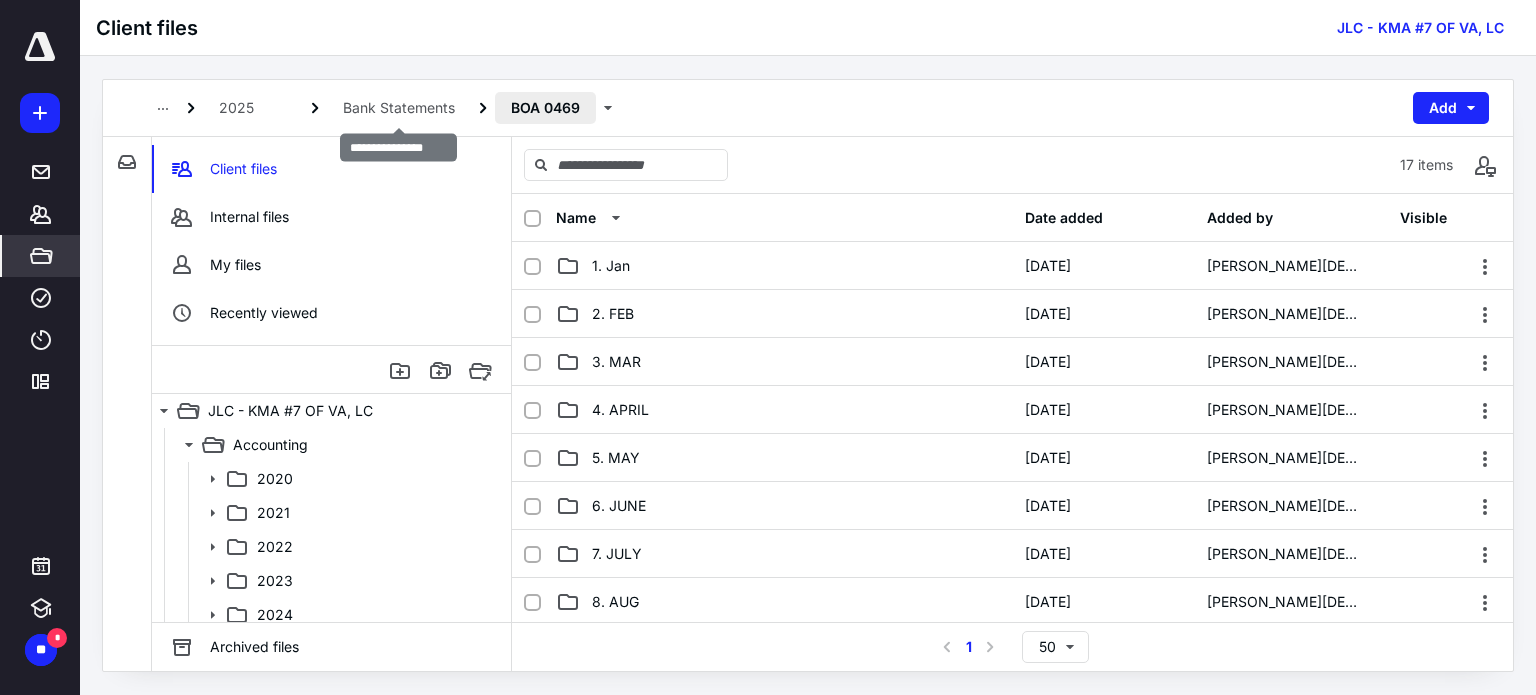 click on "Bank Statements" at bounding box center [399, 108] 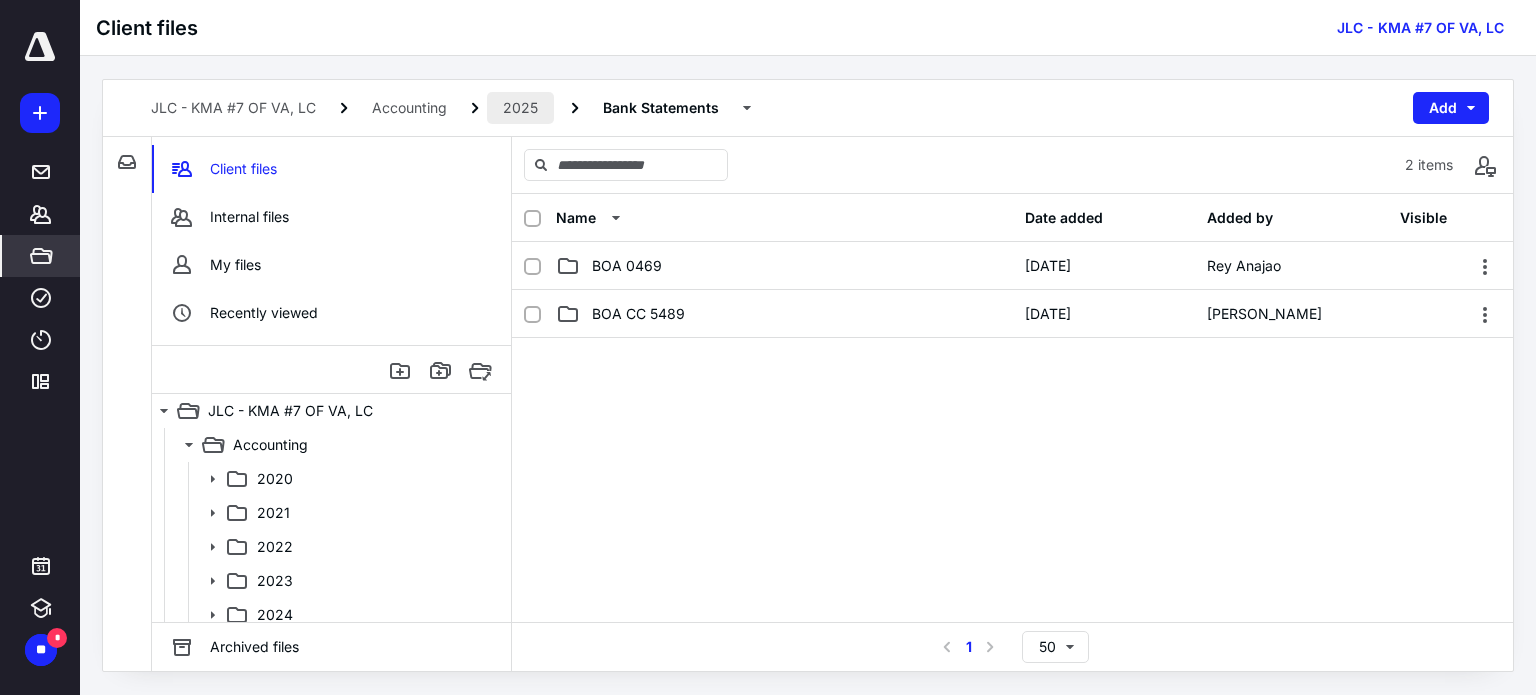 click on "2025" at bounding box center (520, 108) 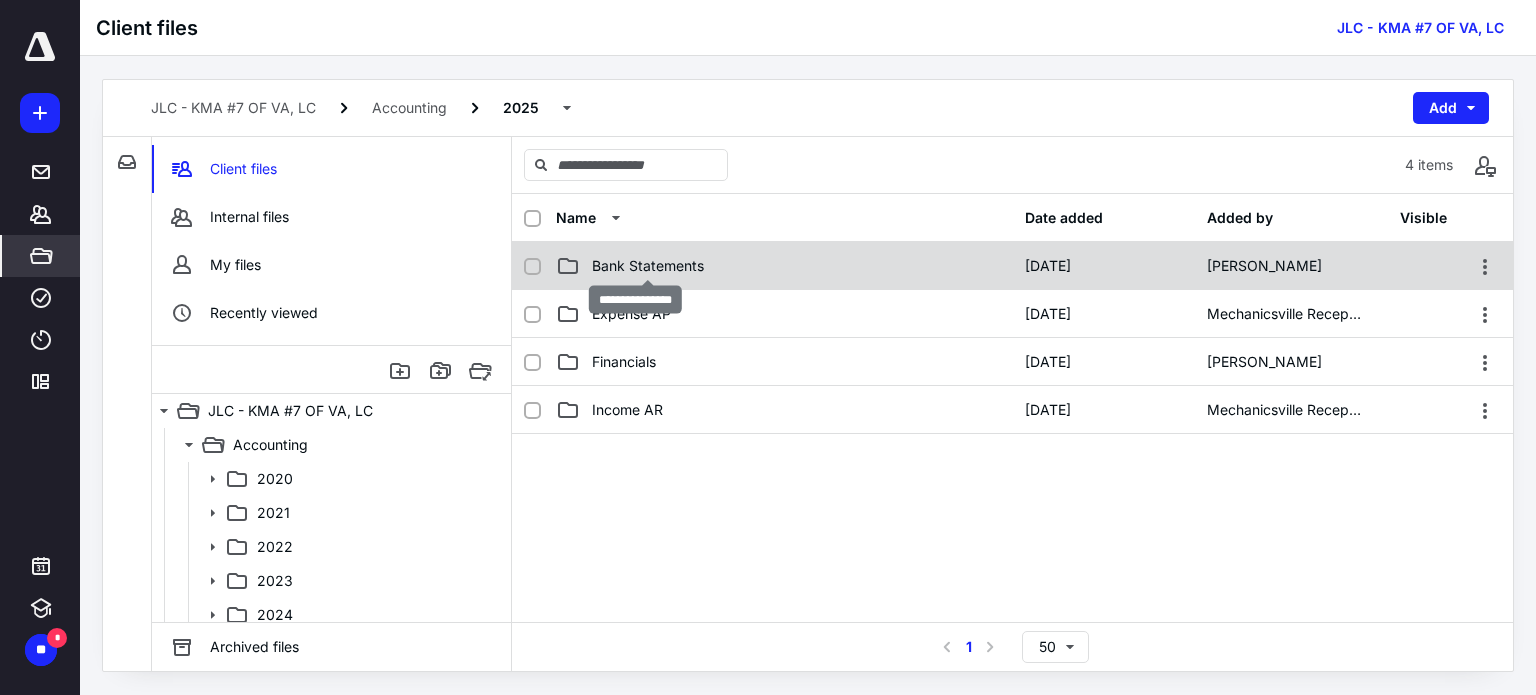 click on "Bank Statements" at bounding box center [648, 266] 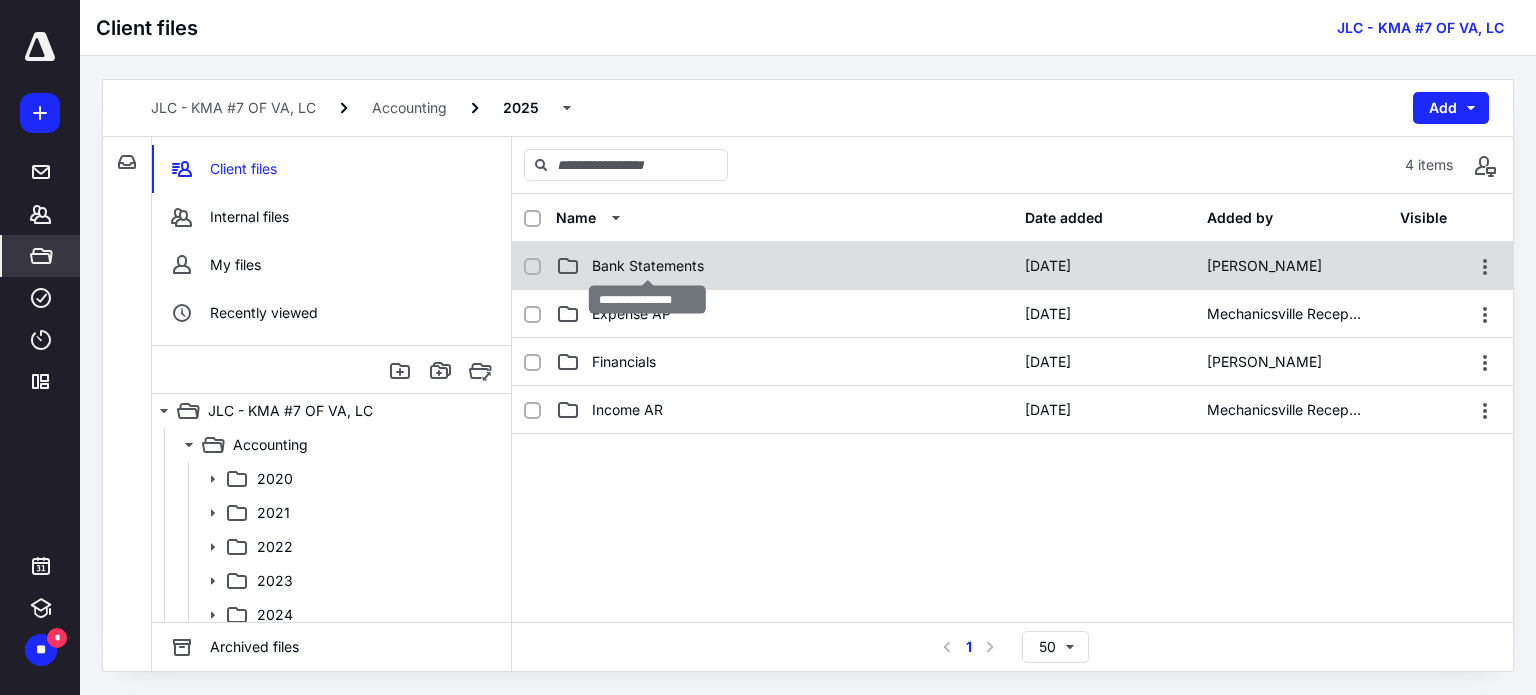 click on "Bank Statements" at bounding box center [648, 266] 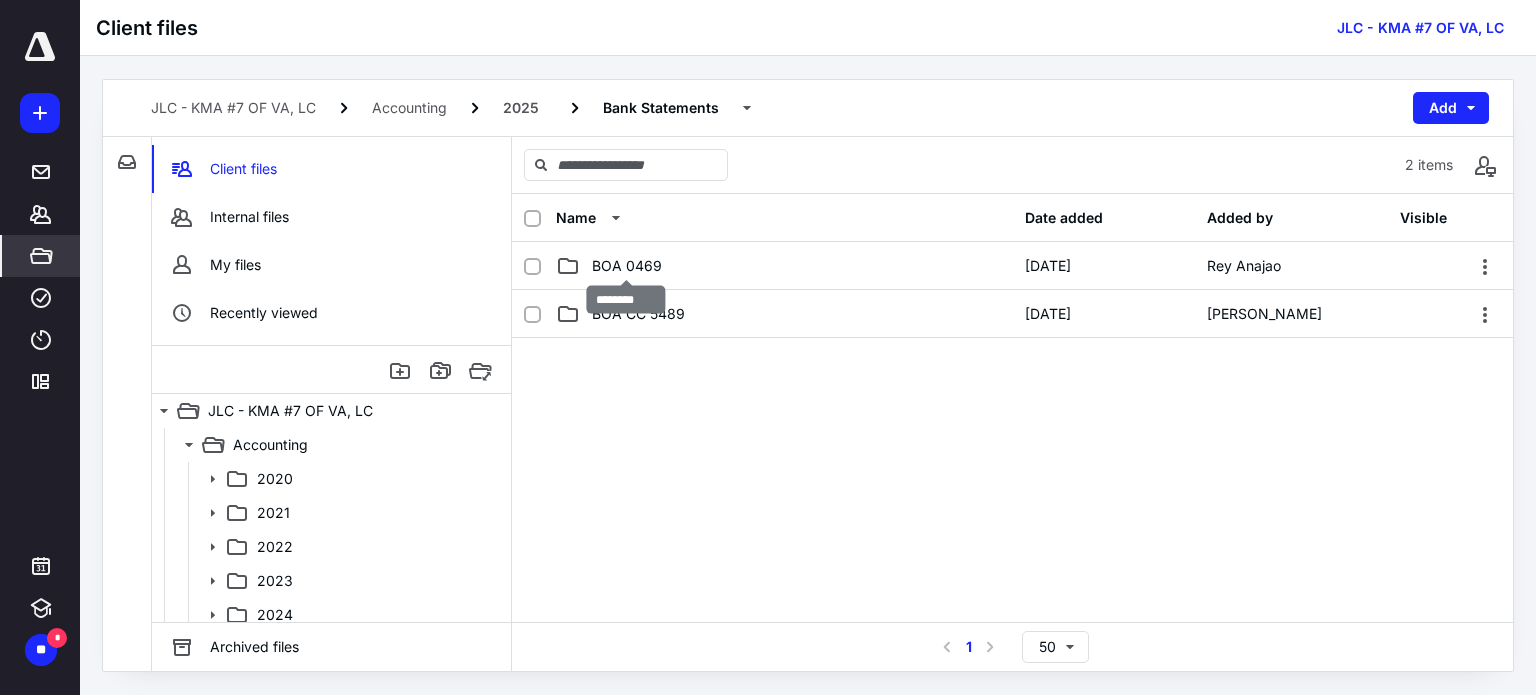 click on "BOA 0469" at bounding box center (627, 266) 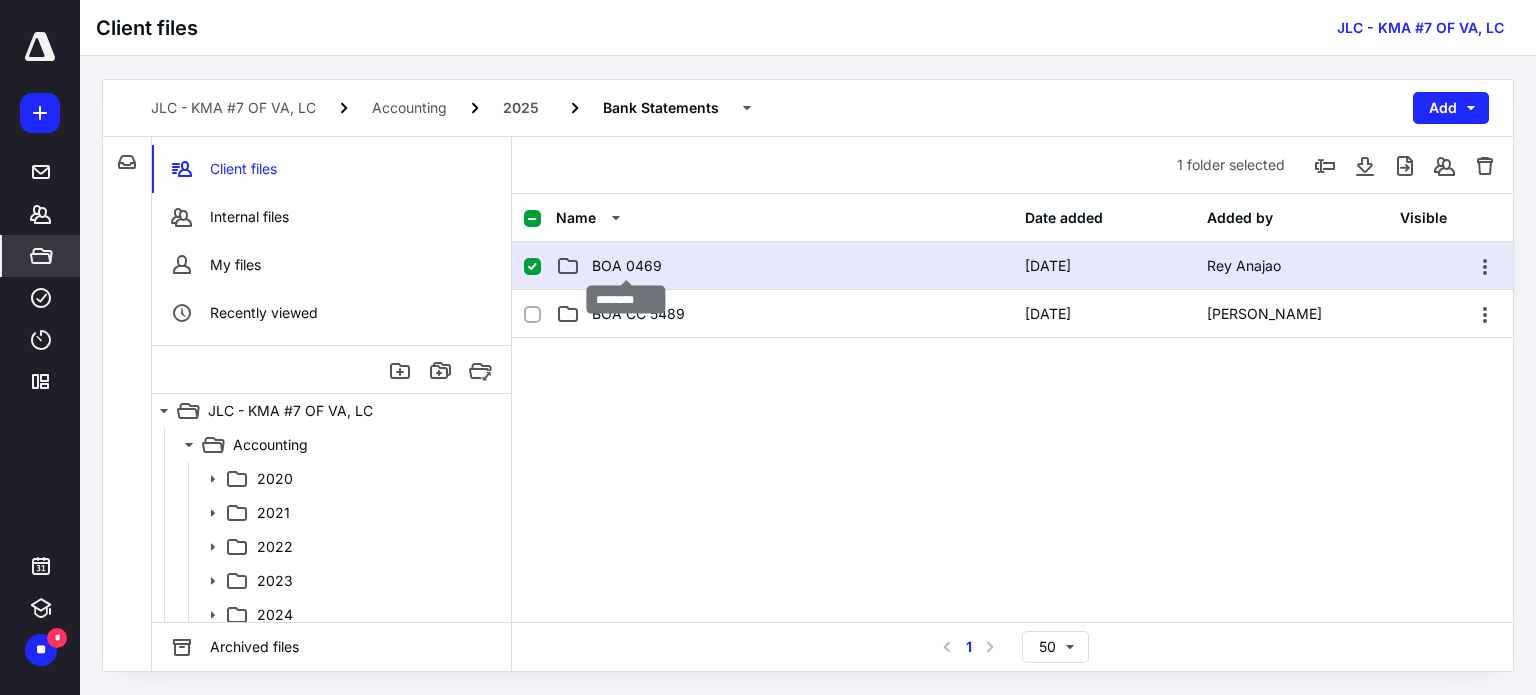 click on "BOA 0469" at bounding box center (627, 266) 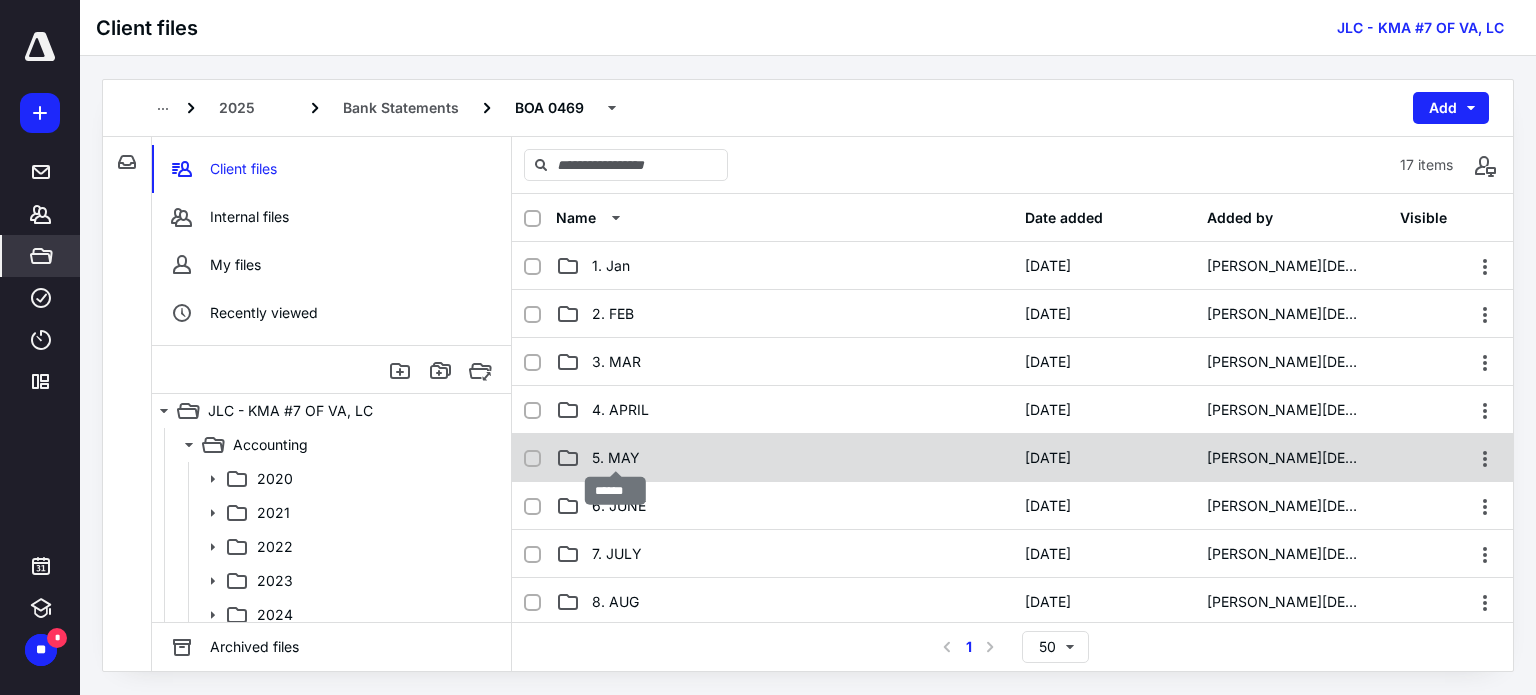 click on "5. MAY" at bounding box center (616, 458) 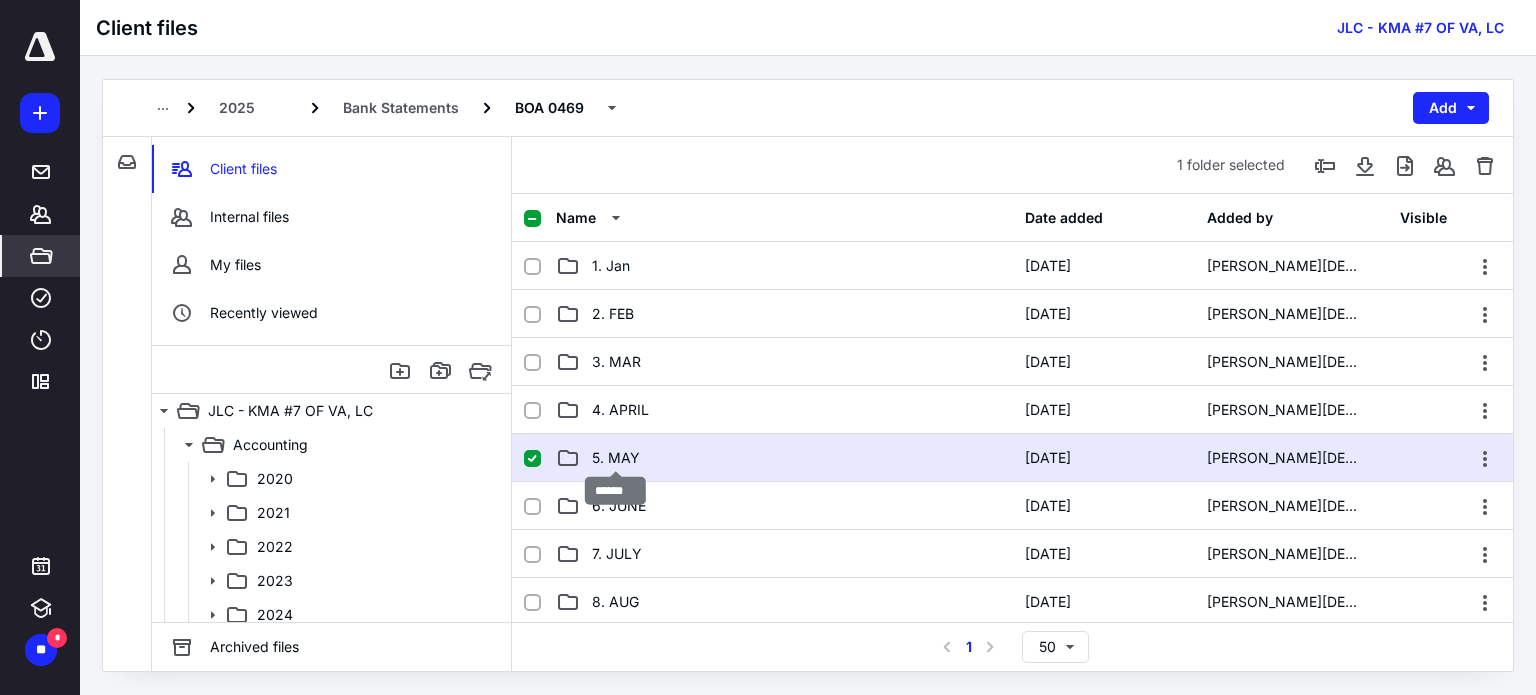 click on "5. MAY" at bounding box center (616, 458) 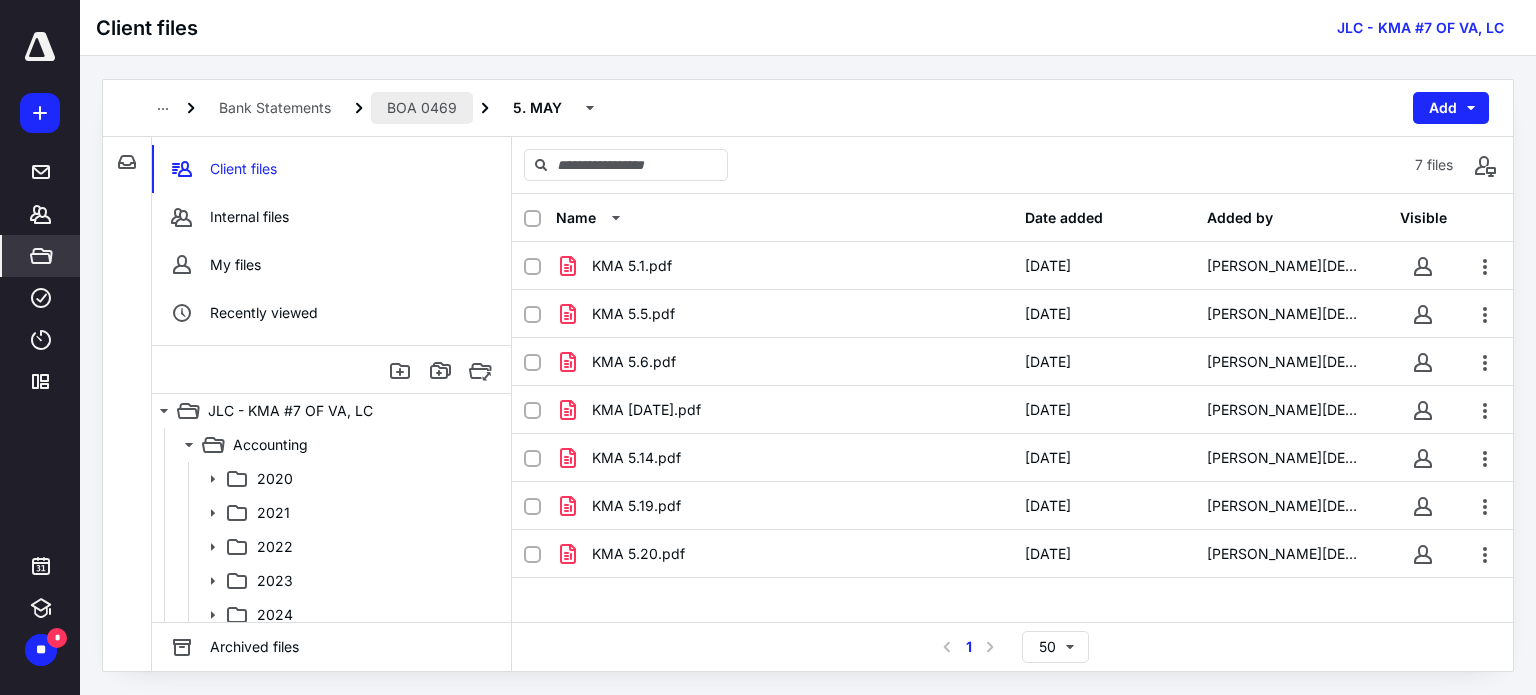 click on "BOA 0469" at bounding box center [422, 108] 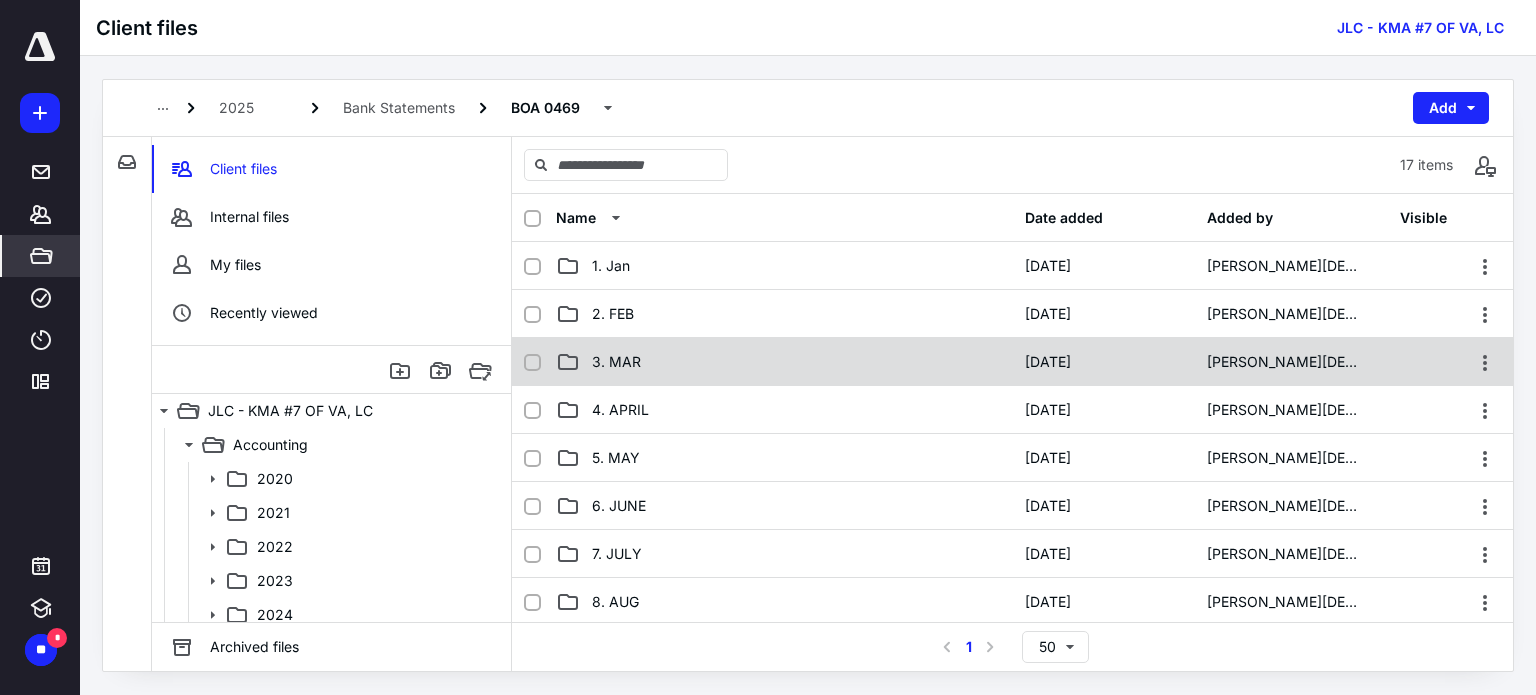 click on "3. MAR" at bounding box center [616, 362] 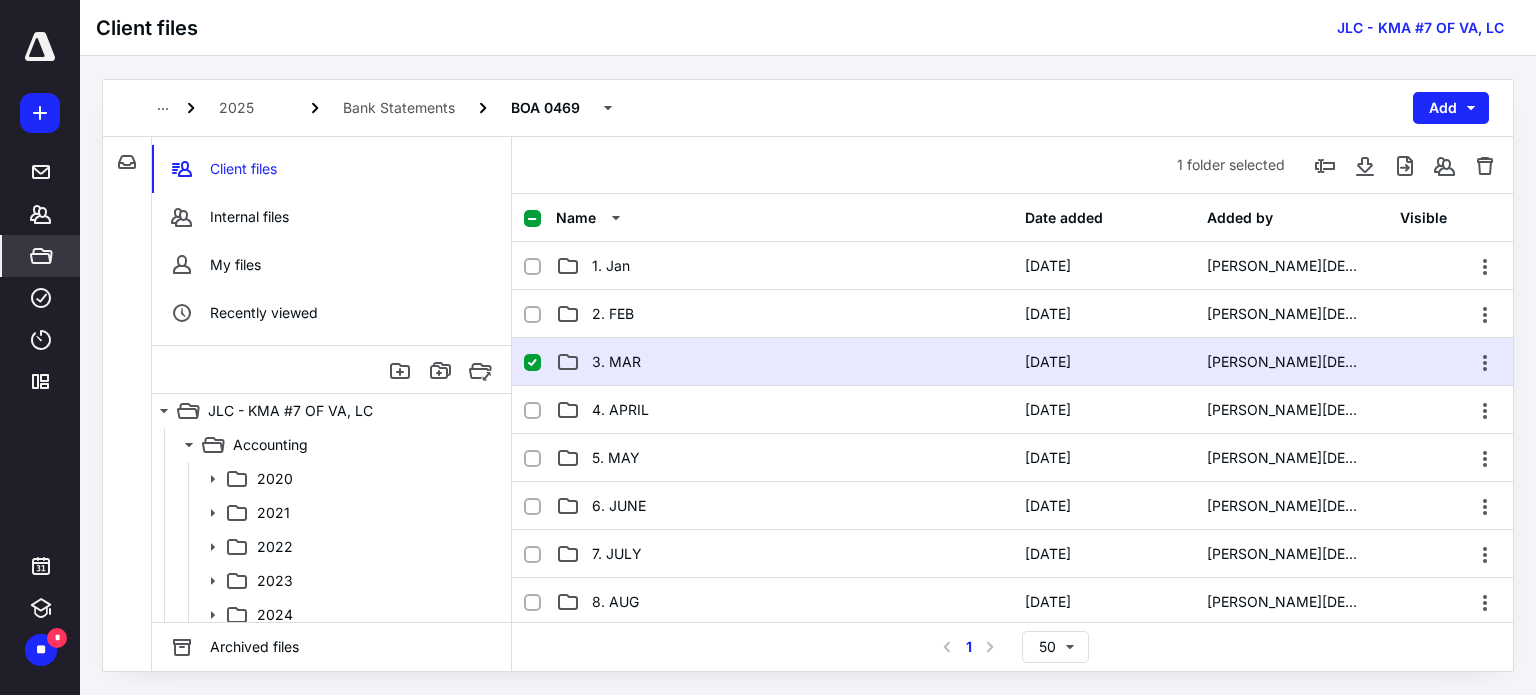 click on "3. MAR" at bounding box center [616, 362] 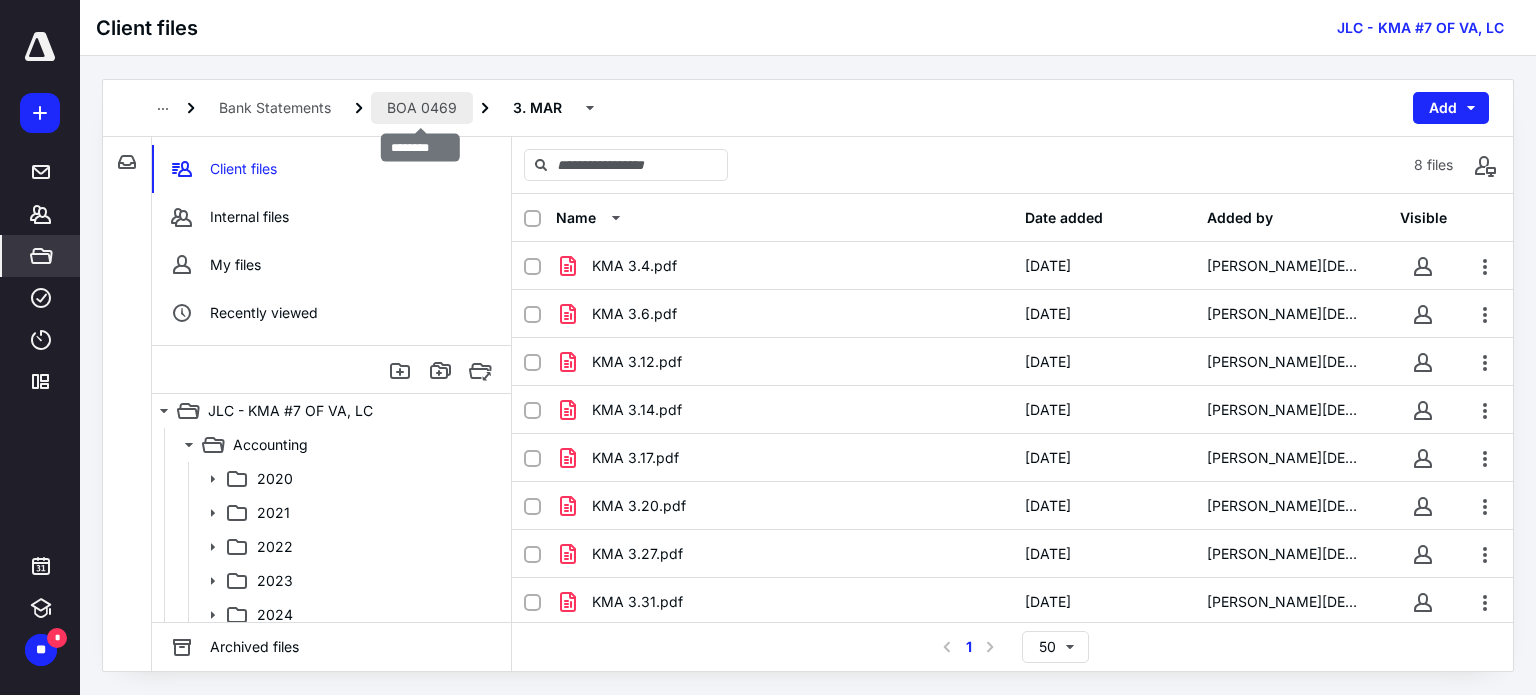 click on "BOA 0469" at bounding box center [422, 108] 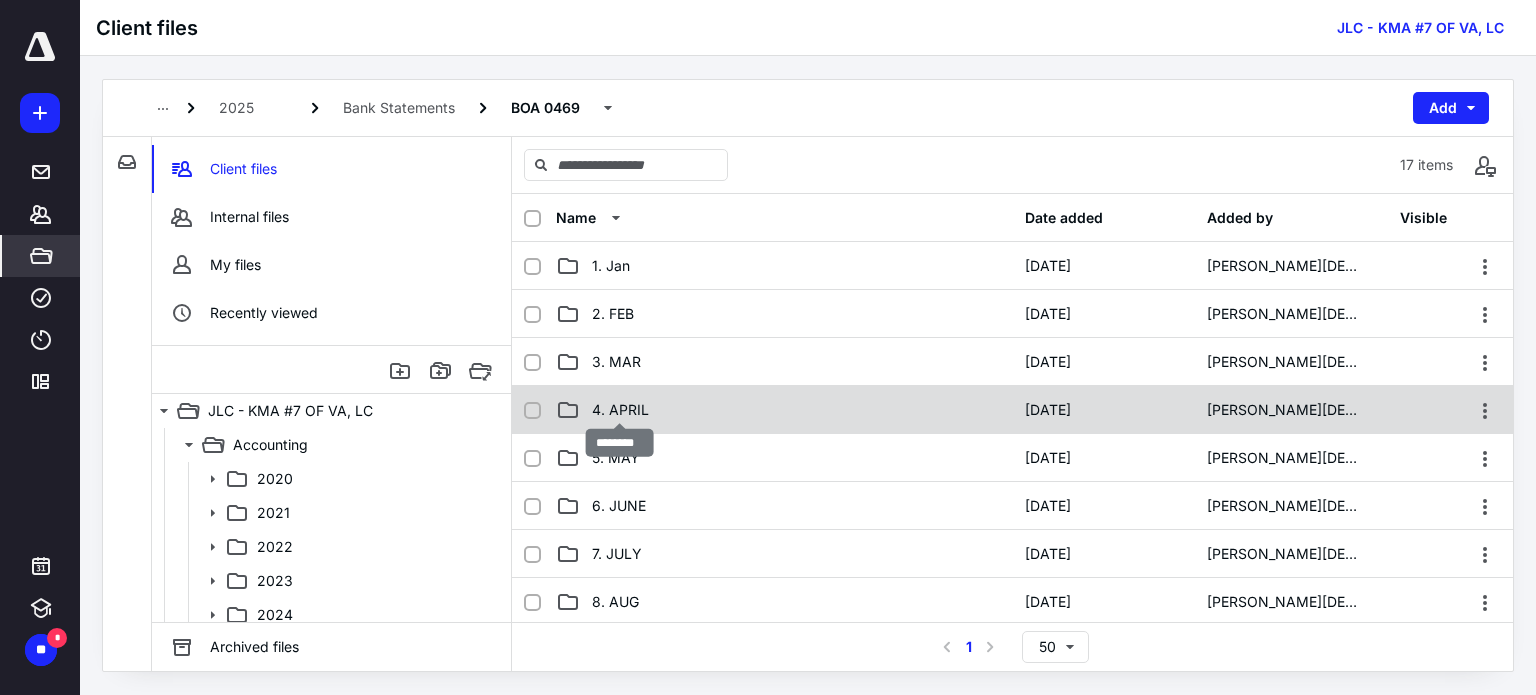 click on "4. APRIL" at bounding box center [620, 410] 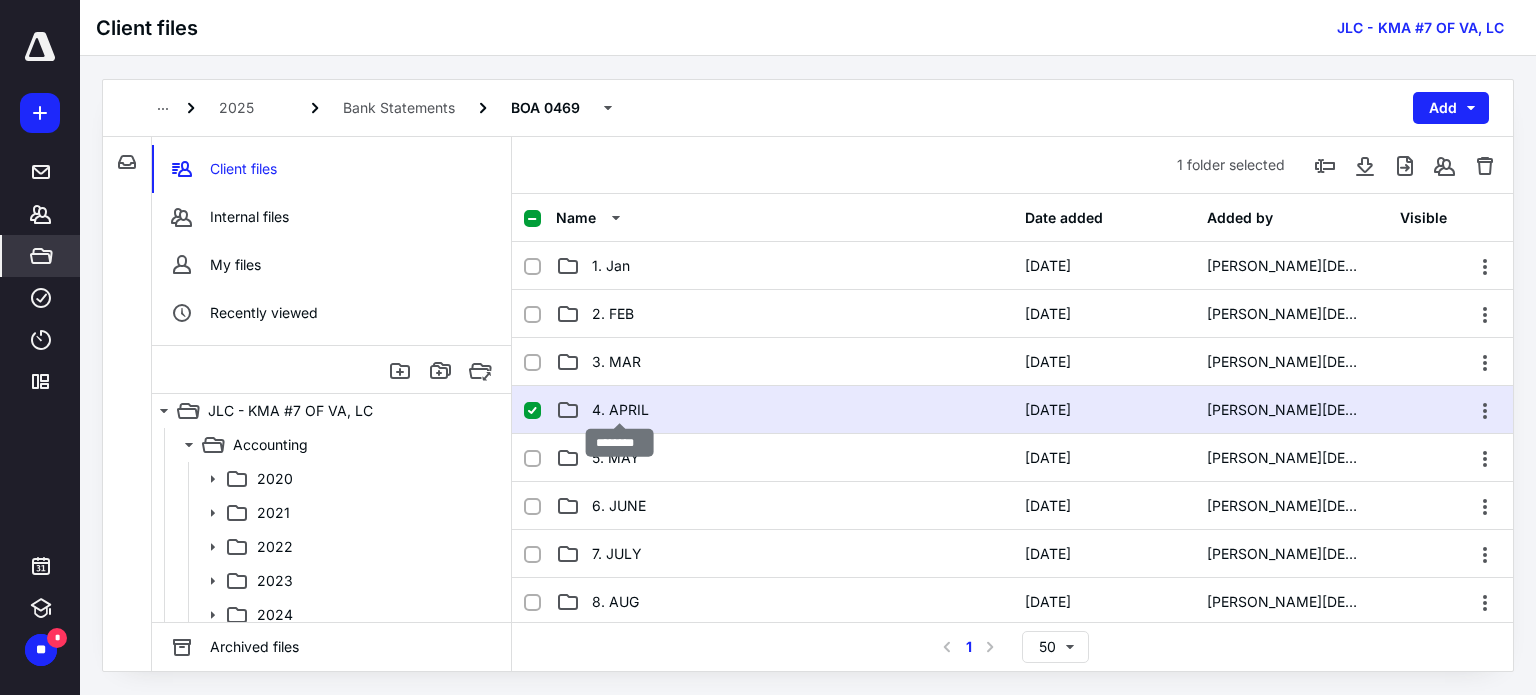 click on "4. APRIL" at bounding box center [620, 410] 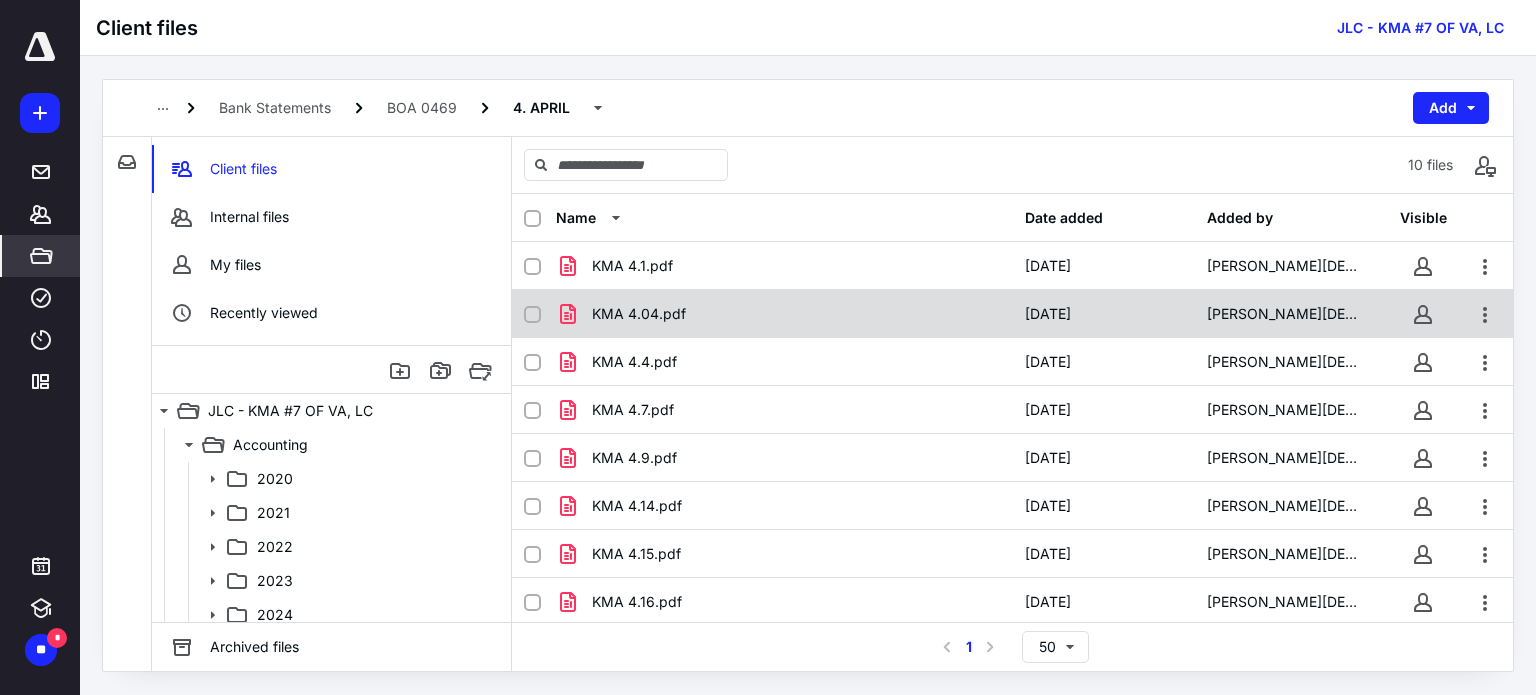 click on "KMA 4.04.pdf" at bounding box center [639, 314] 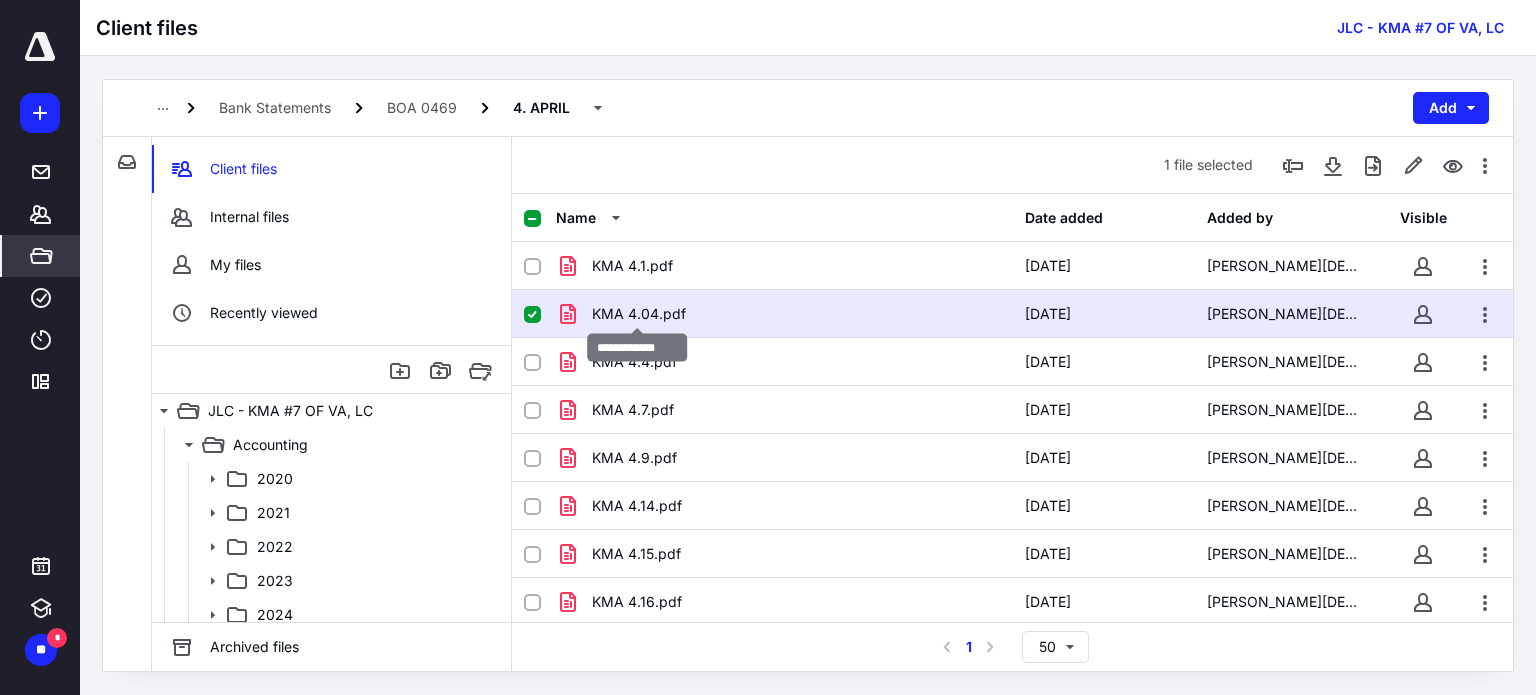 click on "KMA 4.04.pdf" at bounding box center (639, 314) 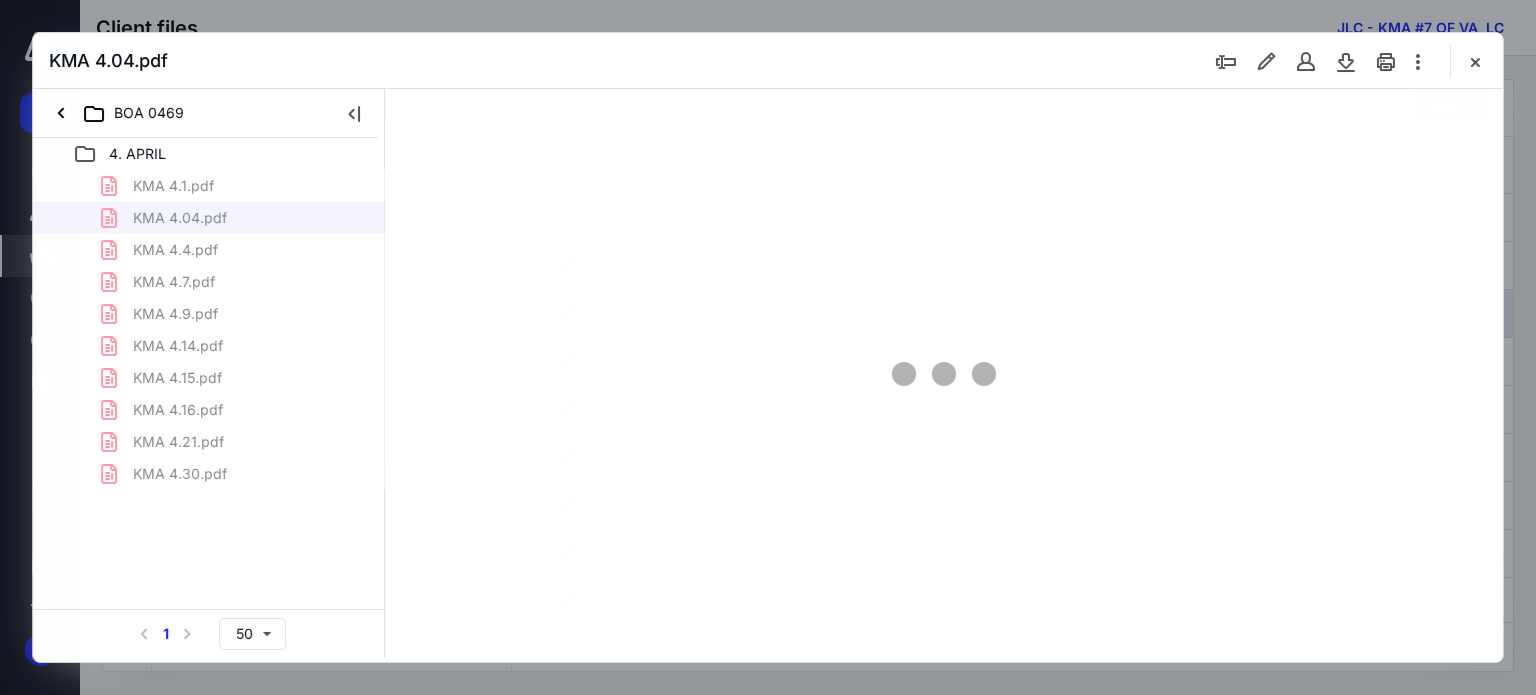 scroll, scrollTop: 0, scrollLeft: 0, axis: both 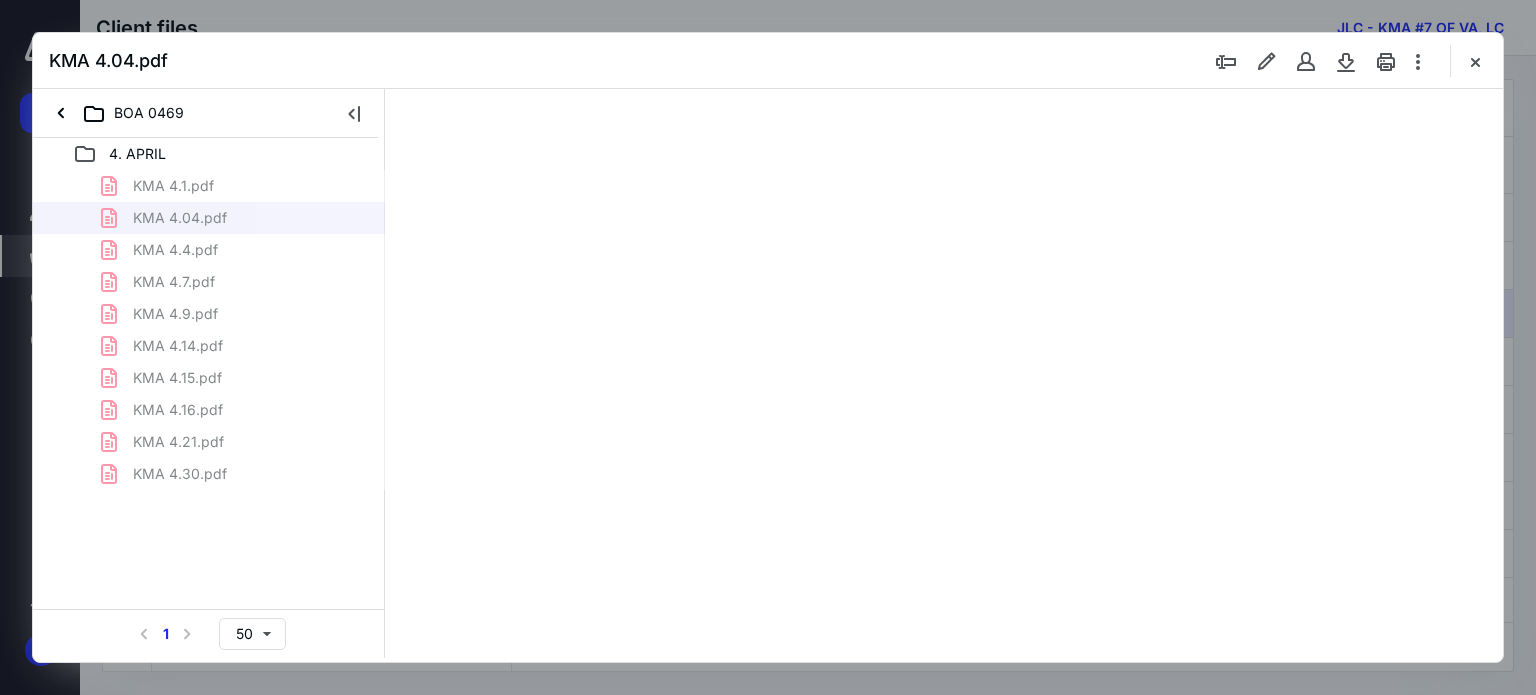 type on "80" 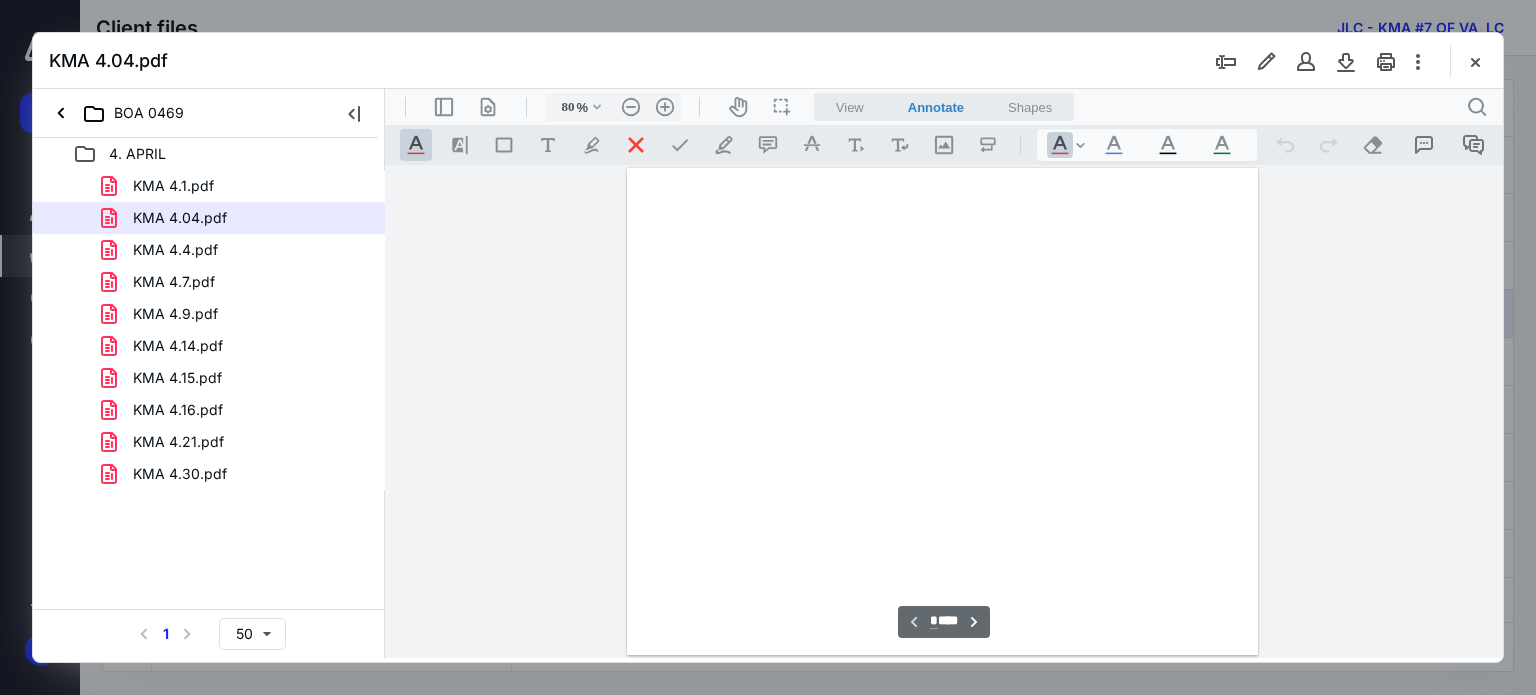 scroll, scrollTop: 79, scrollLeft: 0, axis: vertical 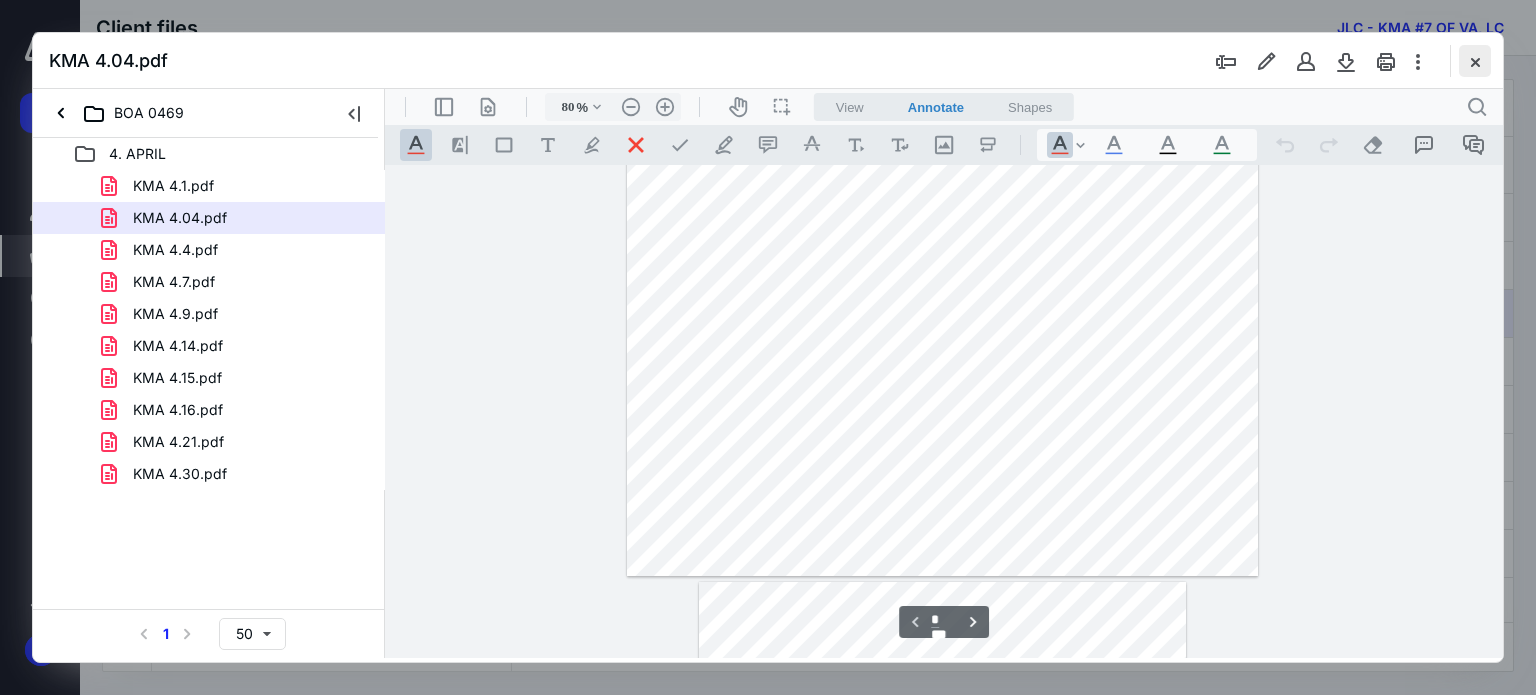 click at bounding box center [1475, 61] 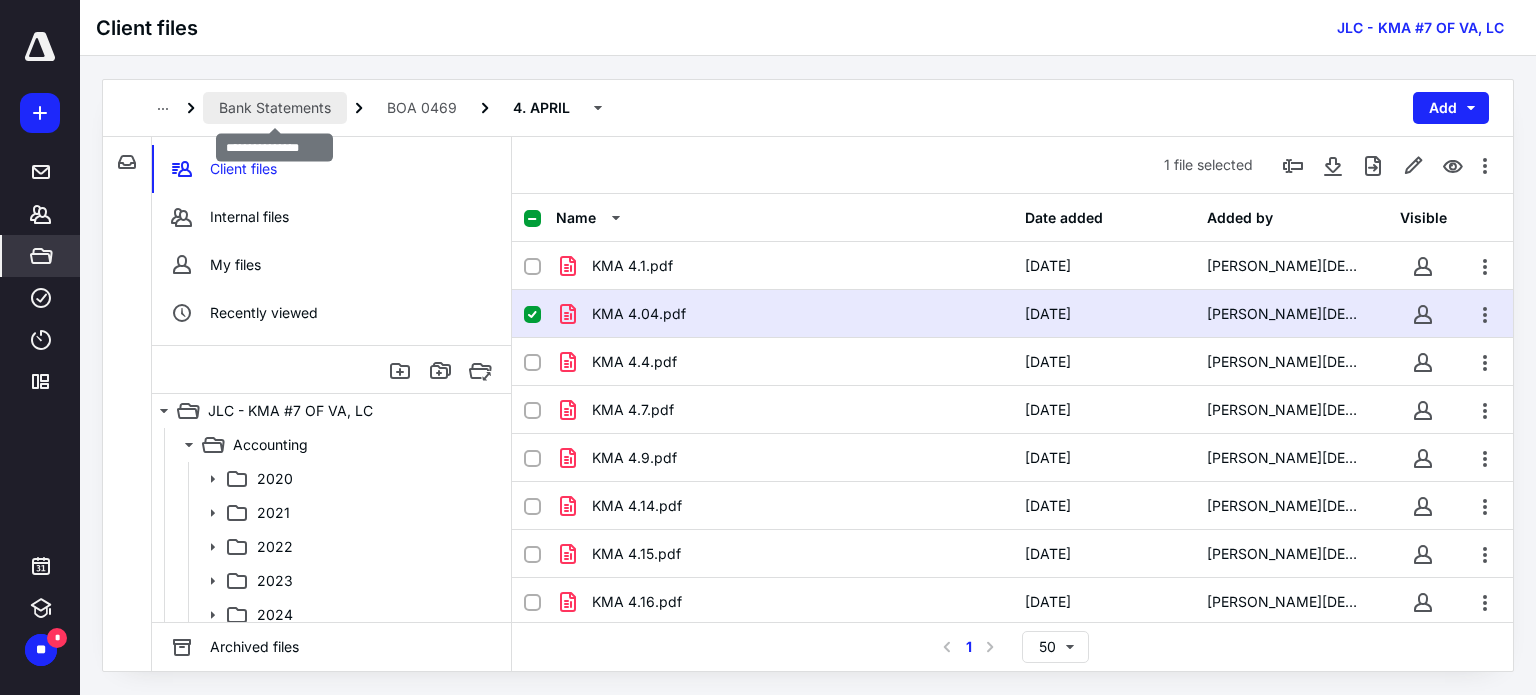 click on "Bank Statements" at bounding box center [275, 108] 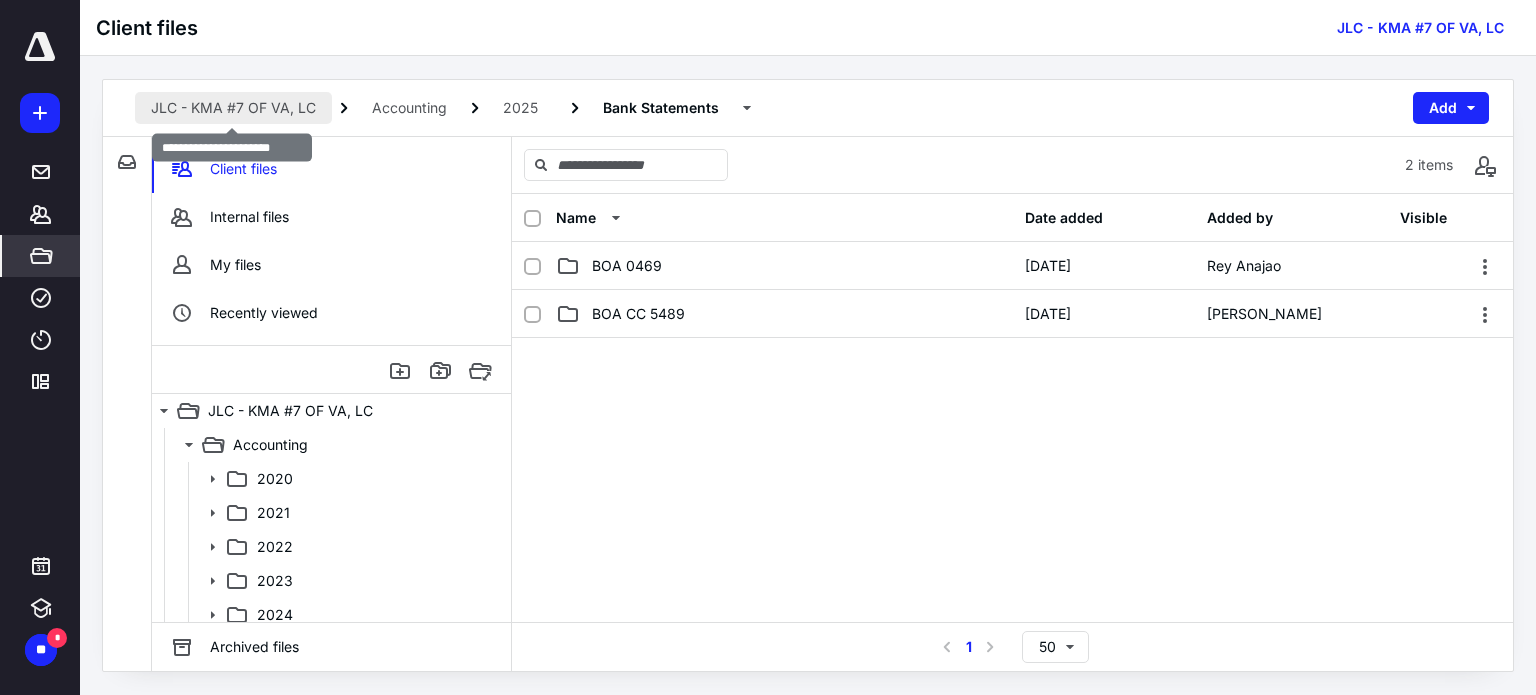 click on "JLC - KMA #7 OF VA, LC" at bounding box center (233, 108) 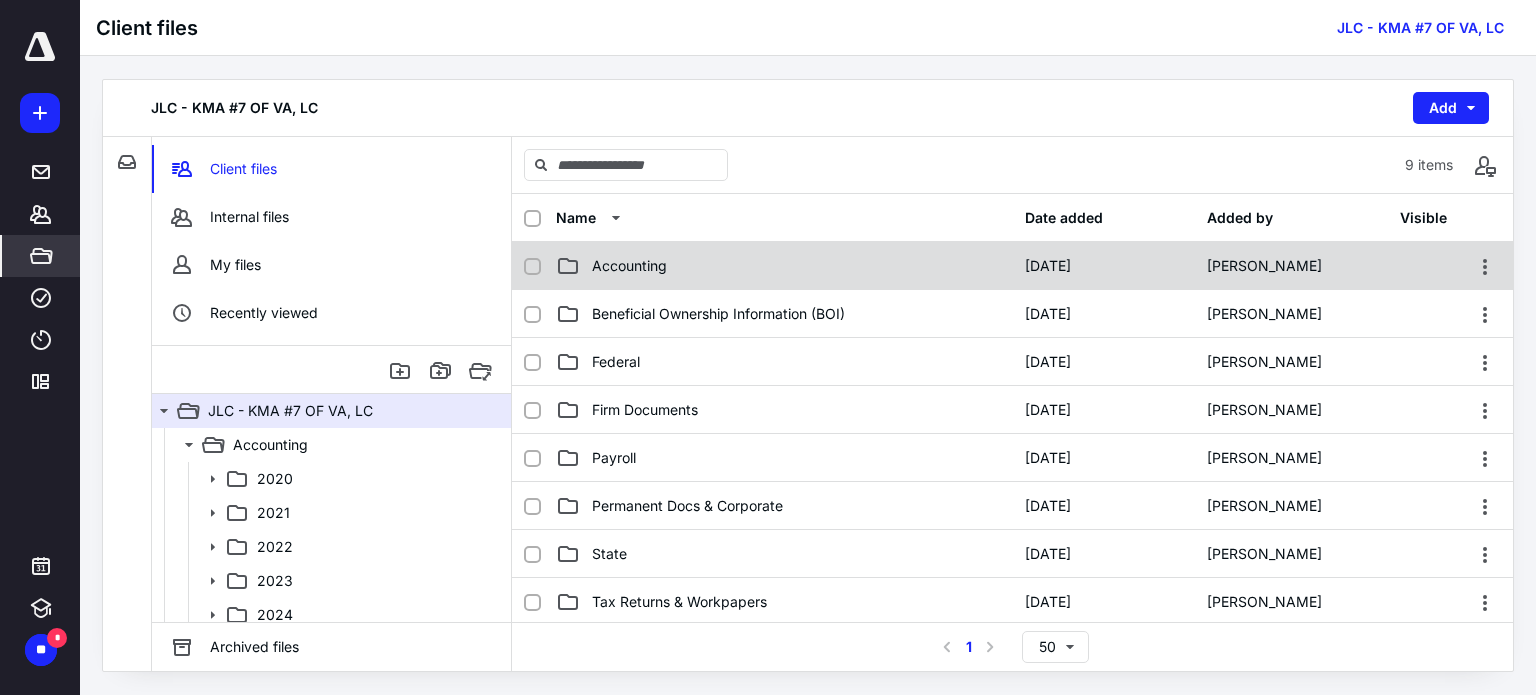 click on "Accounting [DATE] [PERSON_NAME]" at bounding box center (1012, 266) 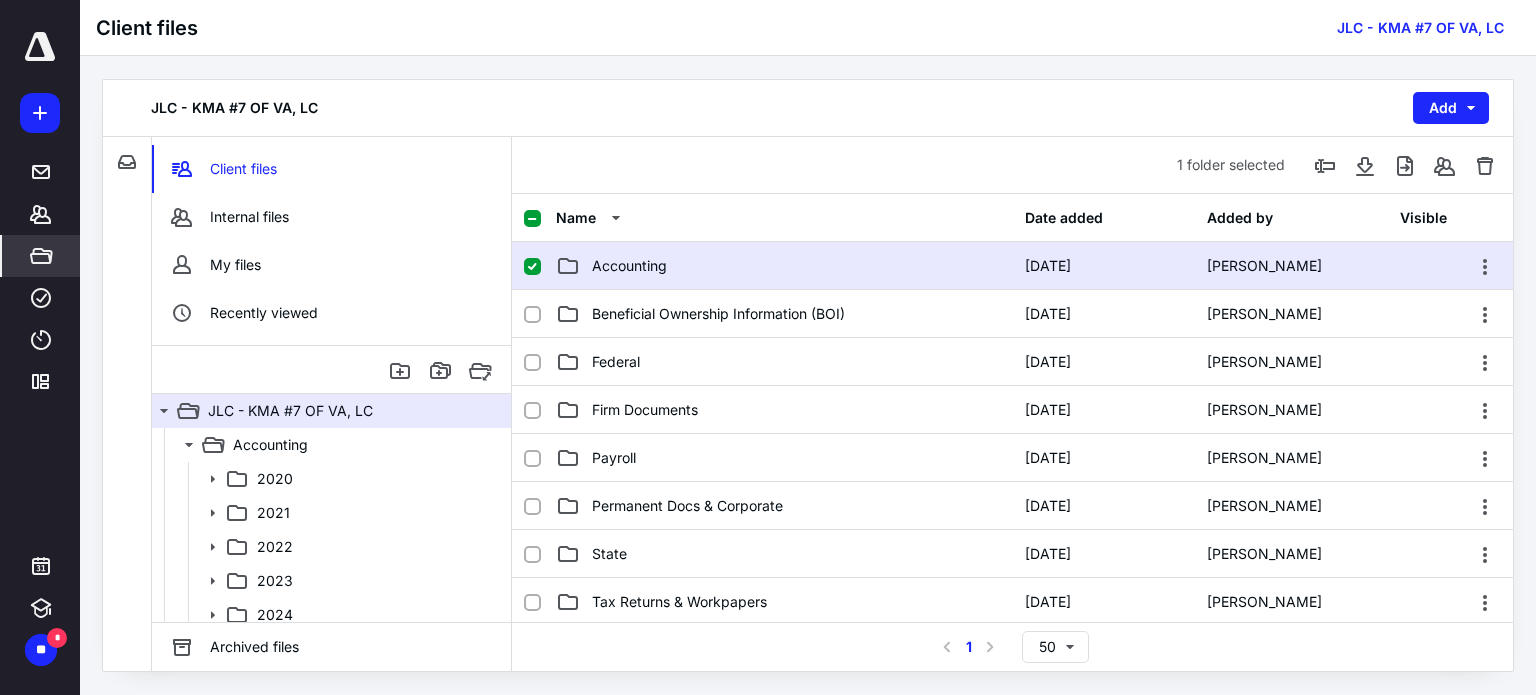 checkbox on "true" 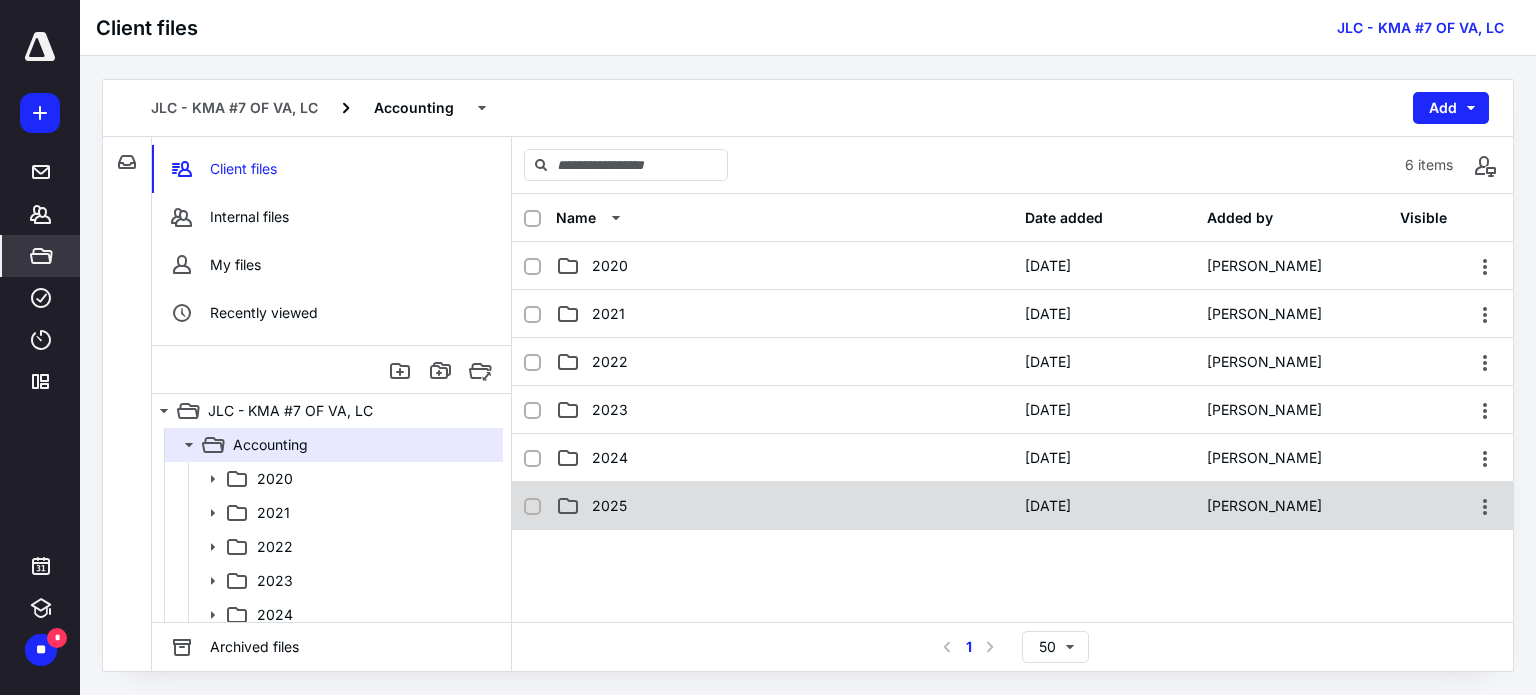 click on "2025" at bounding box center (784, 506) 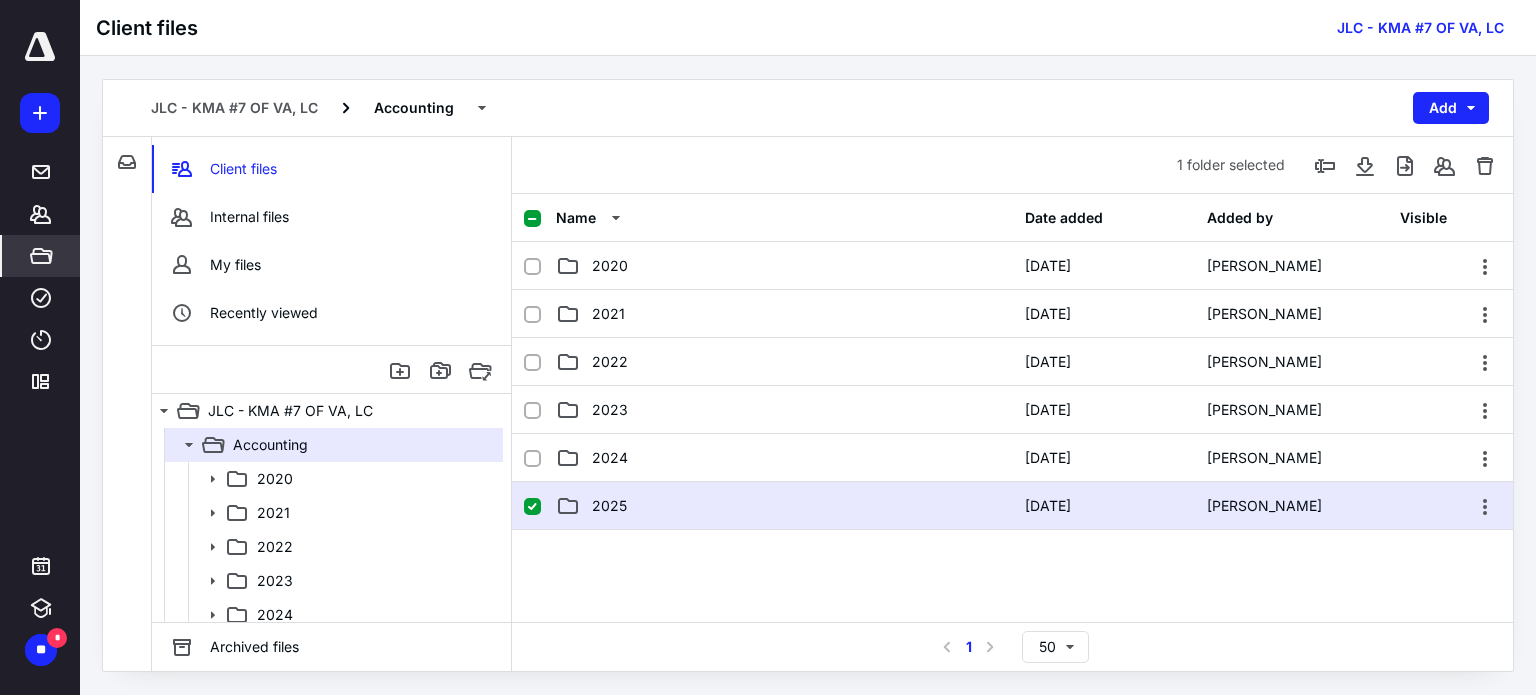 checkbox on "true" 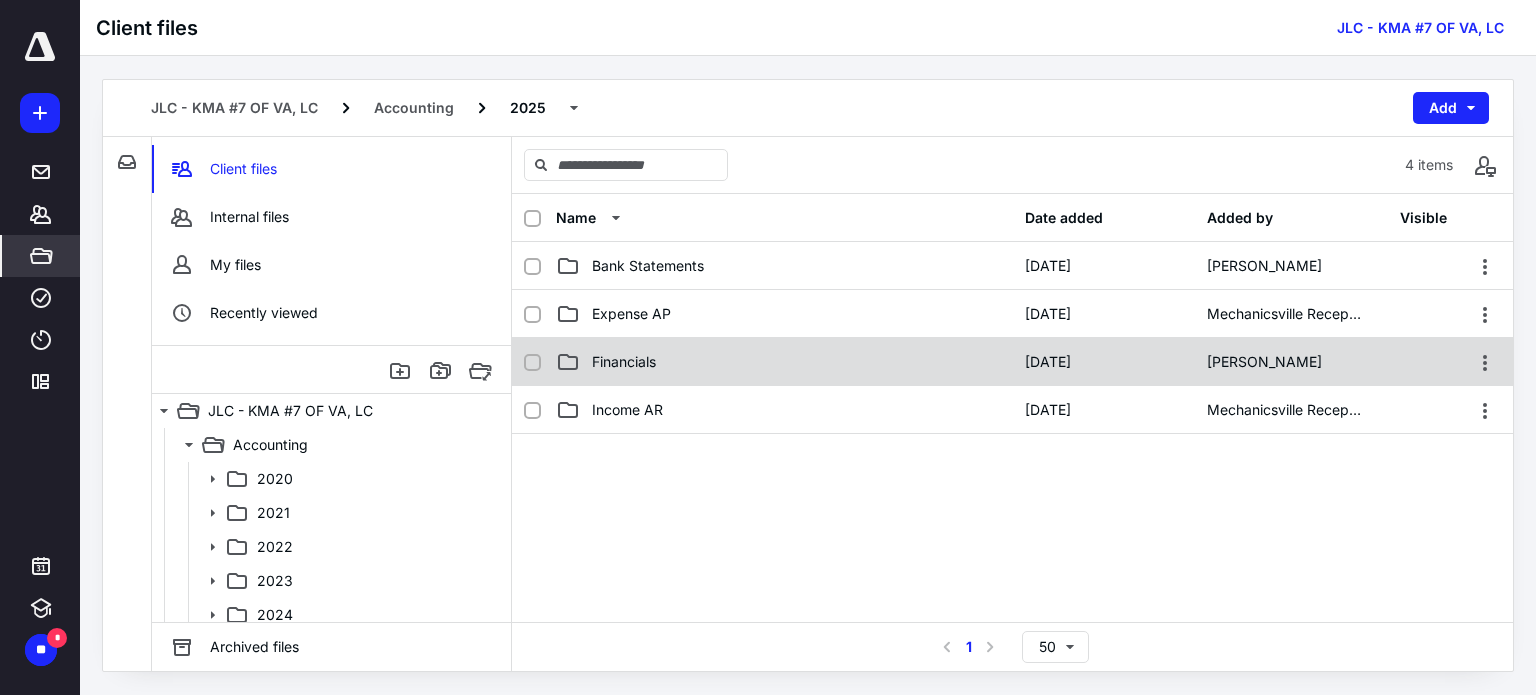 click on "Financials" at bounding box center (624, 362) 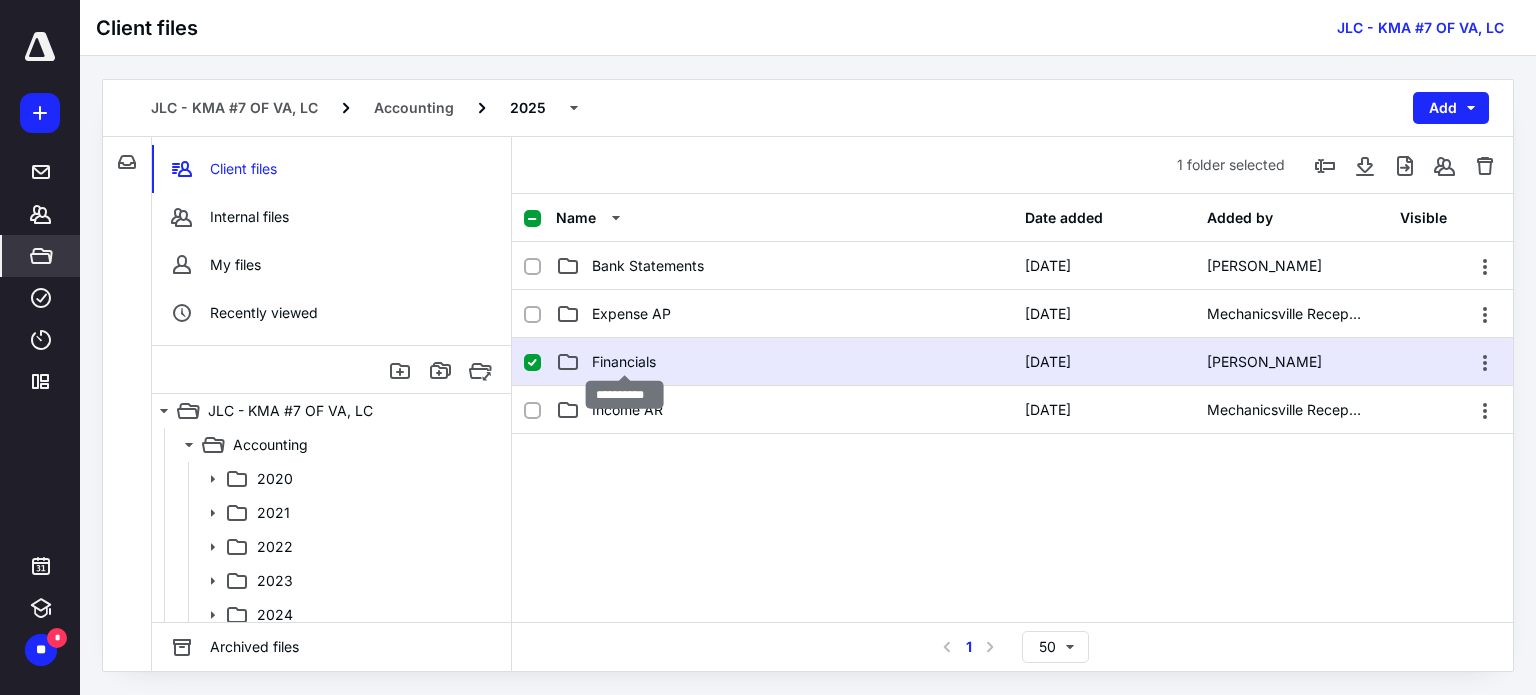 click on "Financials" at bounding box center [624, 362] 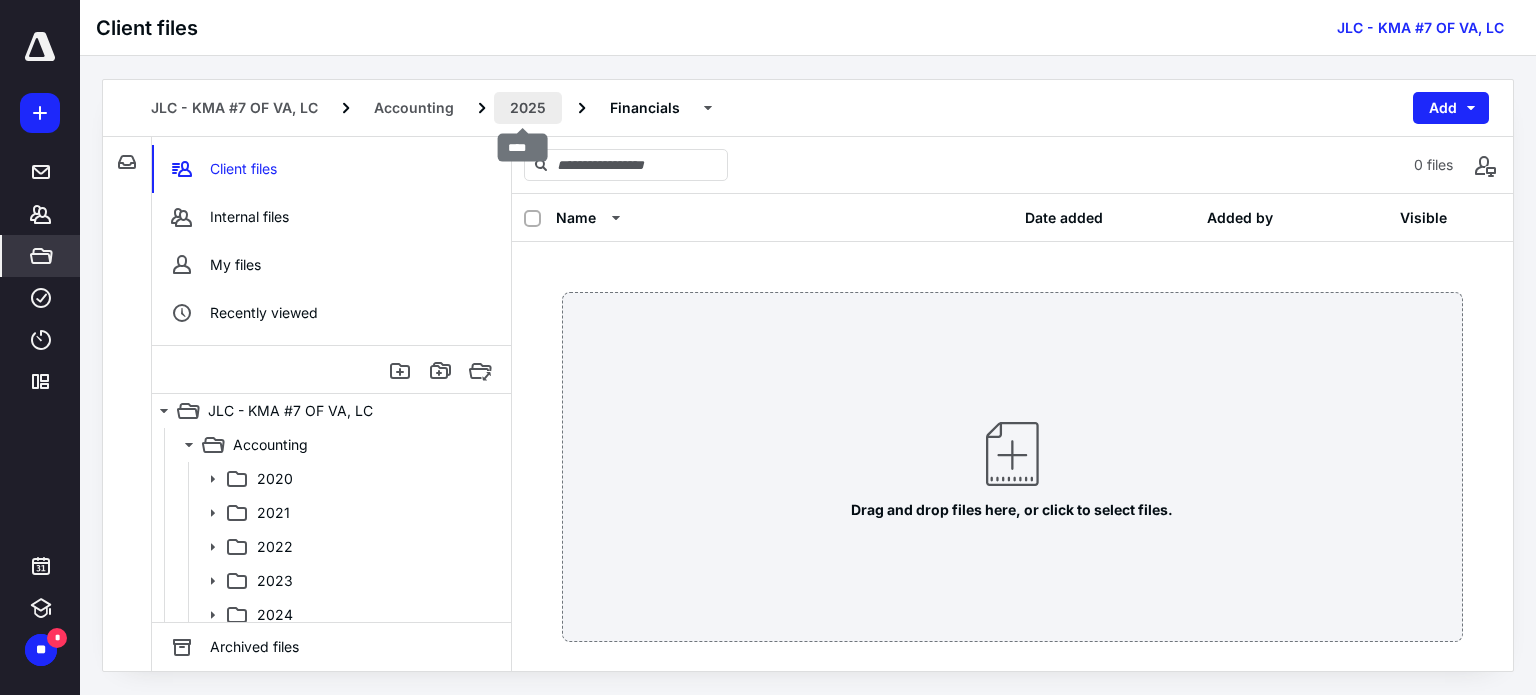 click on "2025" at bounding box center (528, 108) 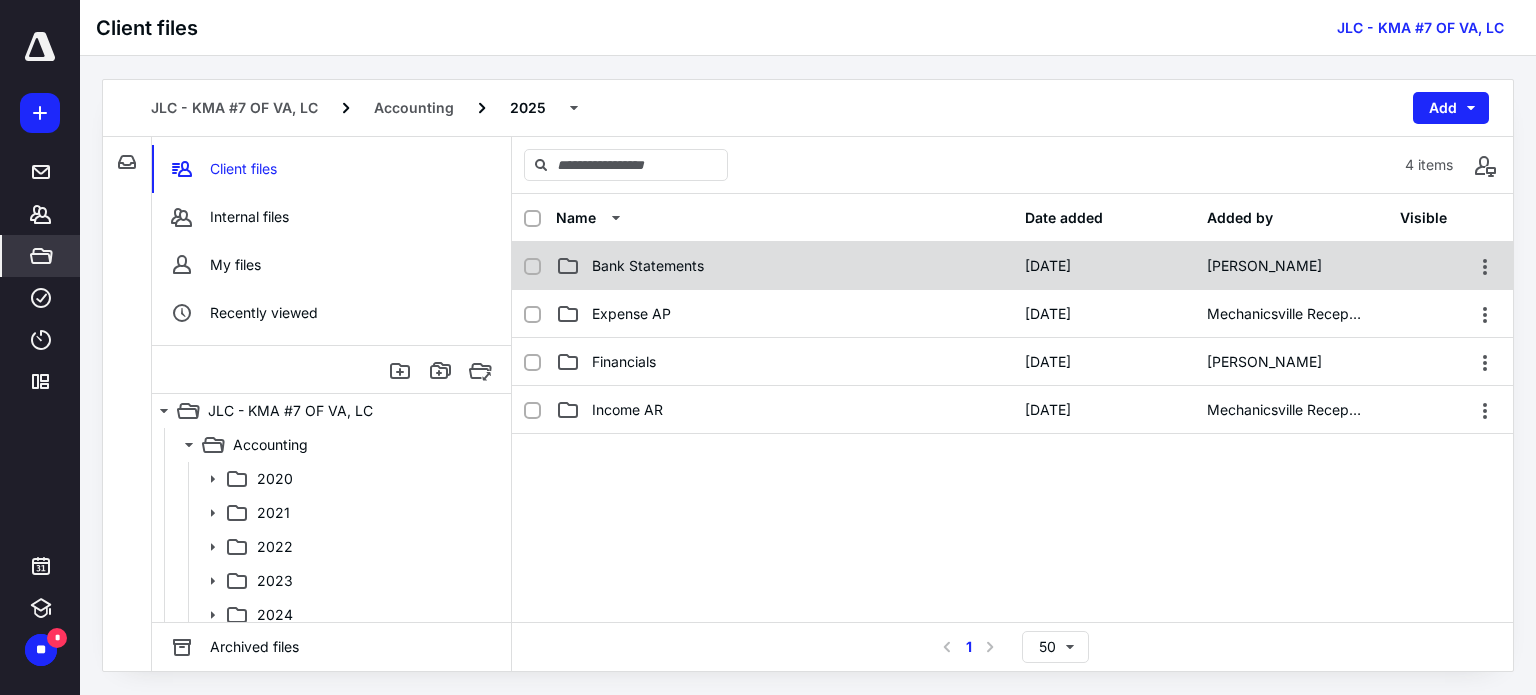 click on "Bank Statements [DATE] [PERSON_NAME]" at bounding box center (1012, 266) 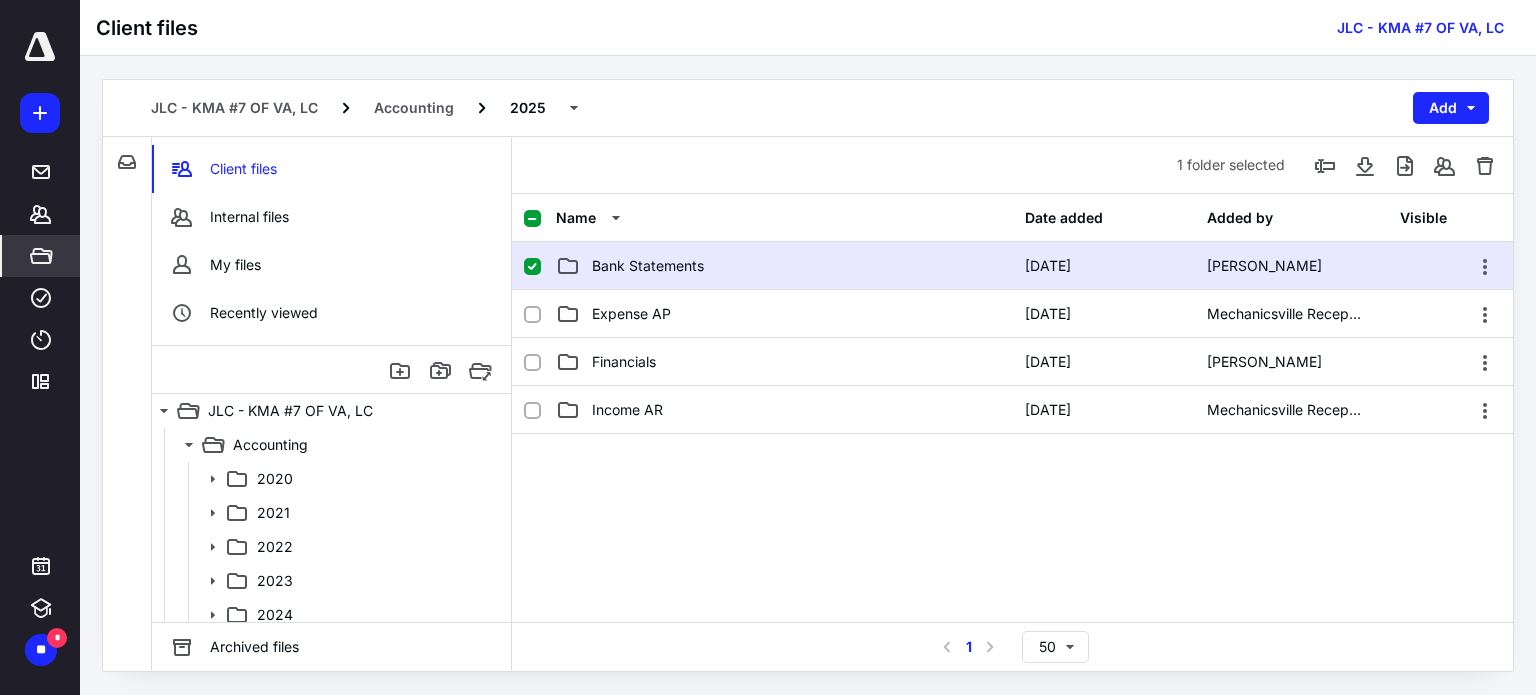 click on "Bank Statements" at bounding box center (648, 266) 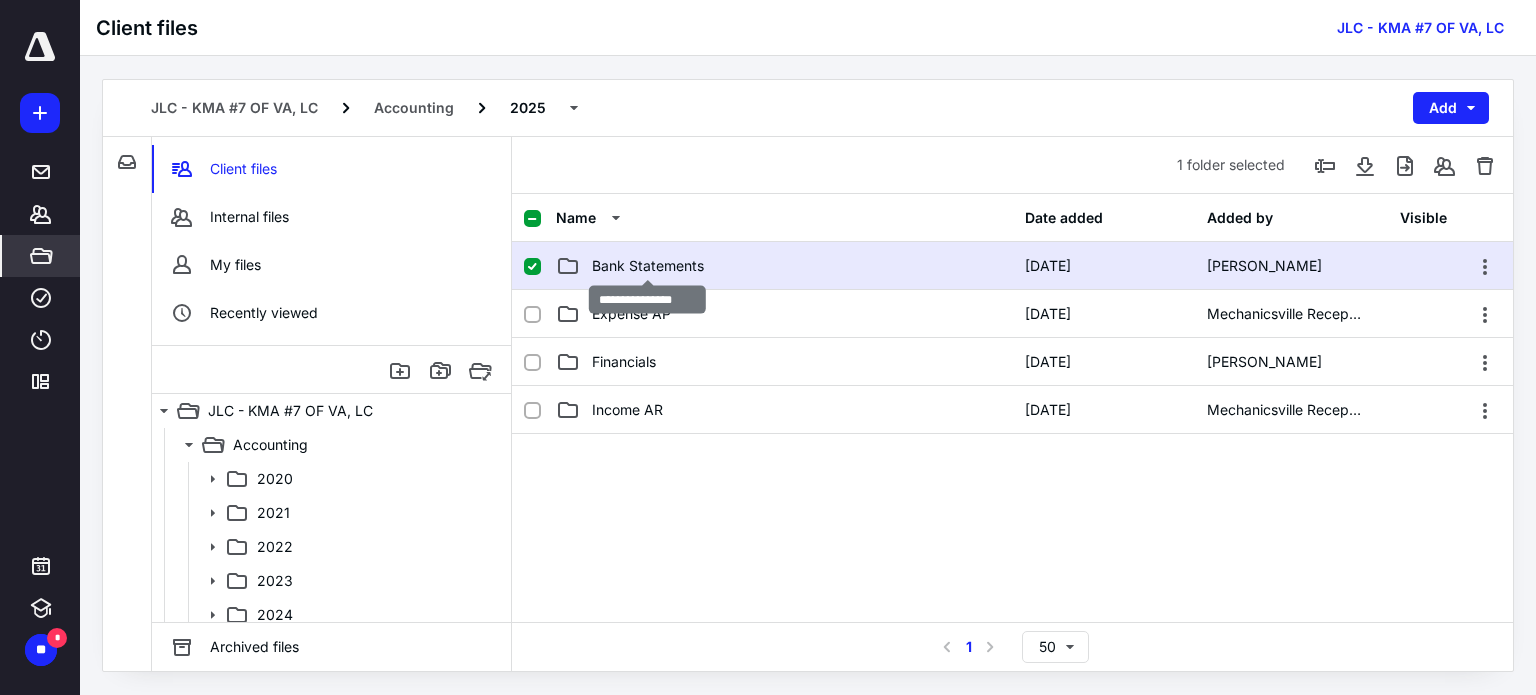click on "Bank Statements" at bounding box center (648, 266) 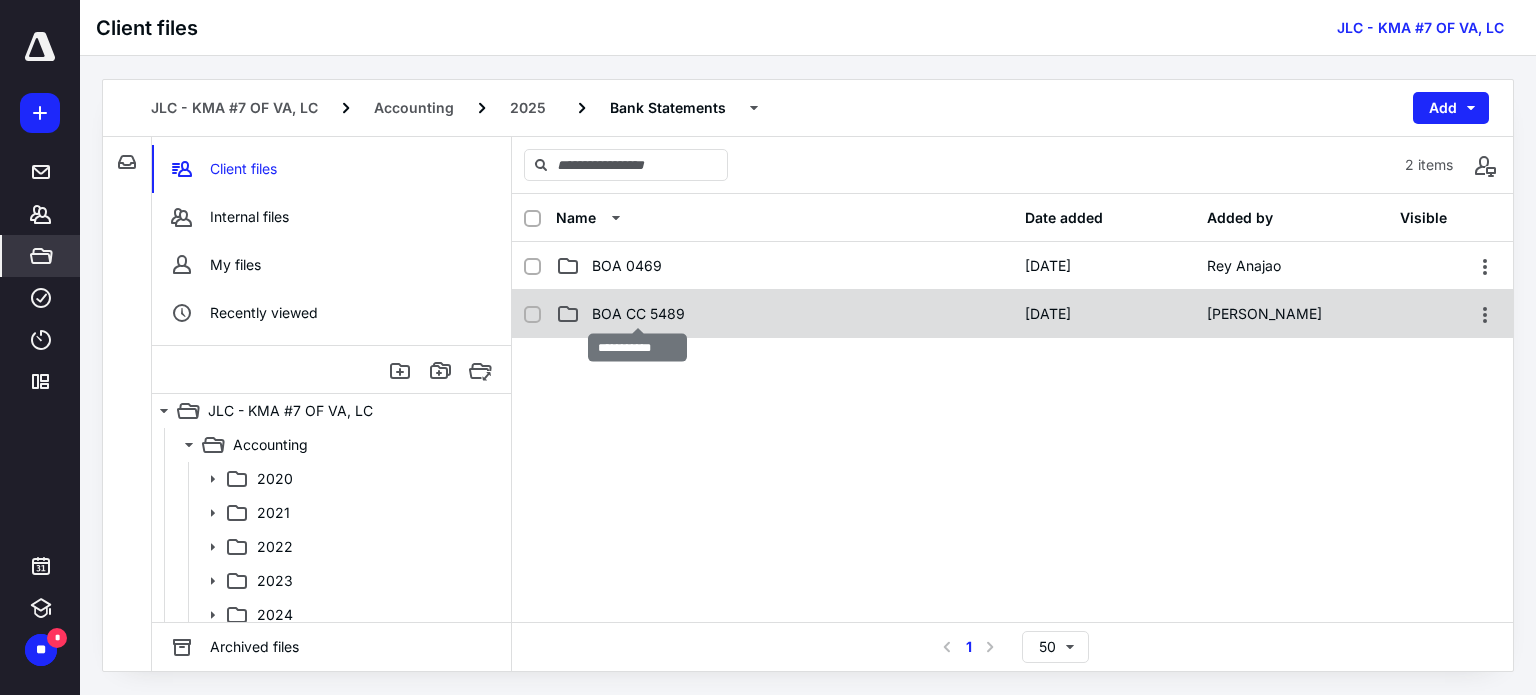 click on "BOA CC 5489" at bounding box center [638, 314] 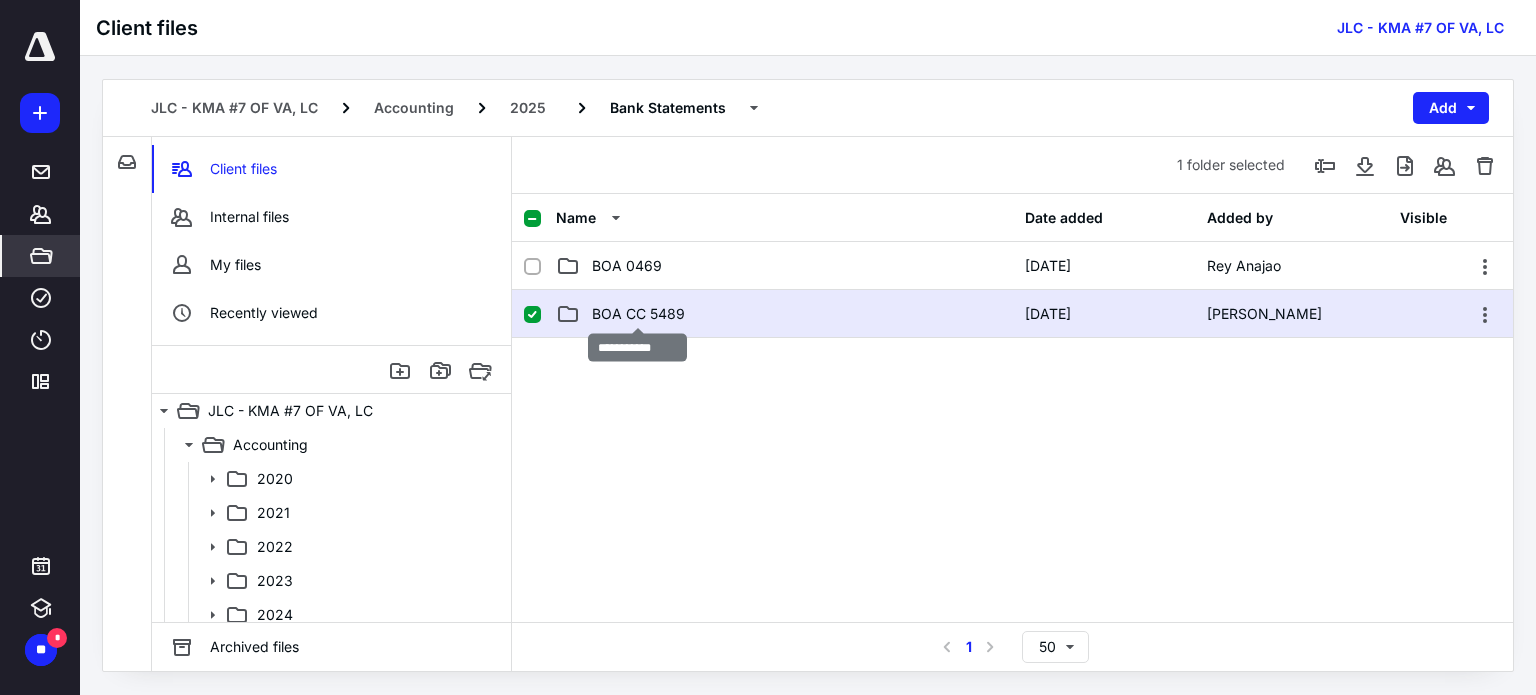 click on "BOA CC 5489" at bounding box center (638, 314) 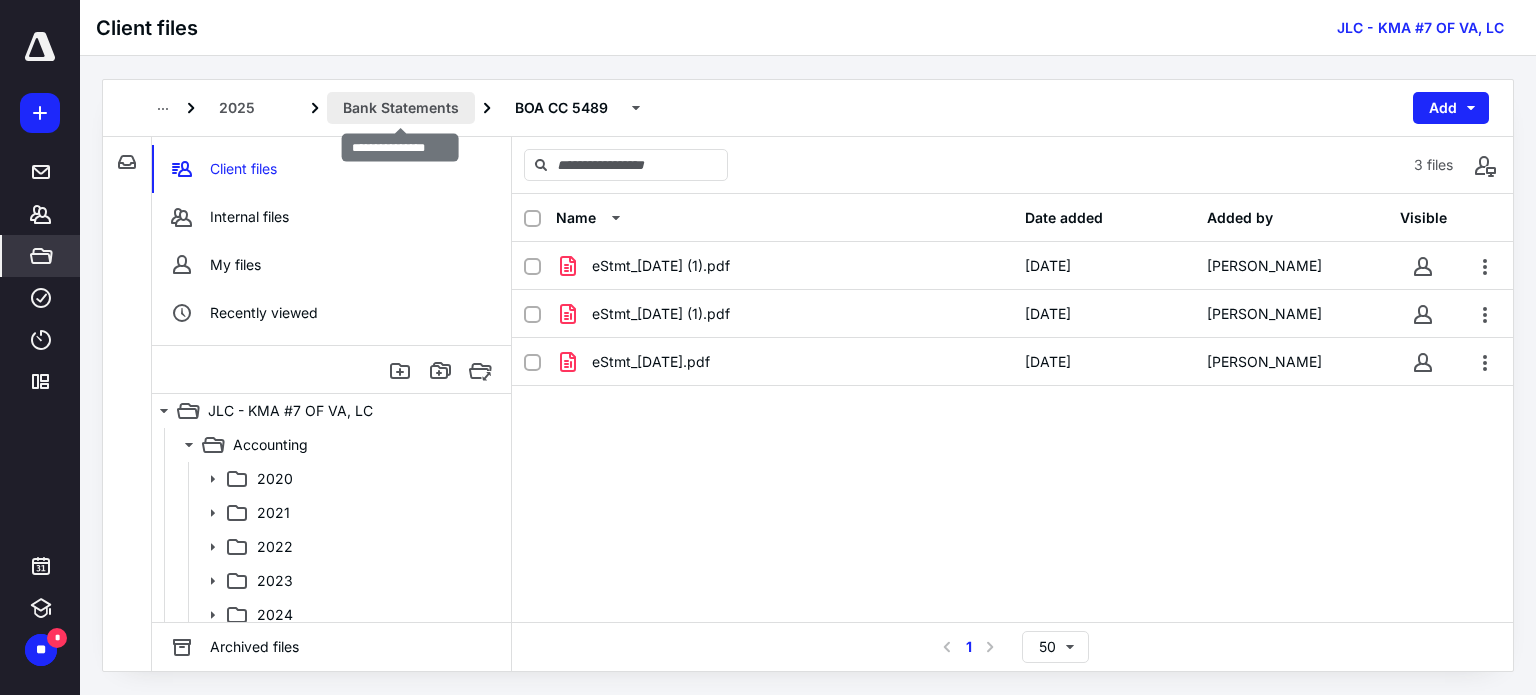 click on "Bank Statements" at bounding box center (401, 108) 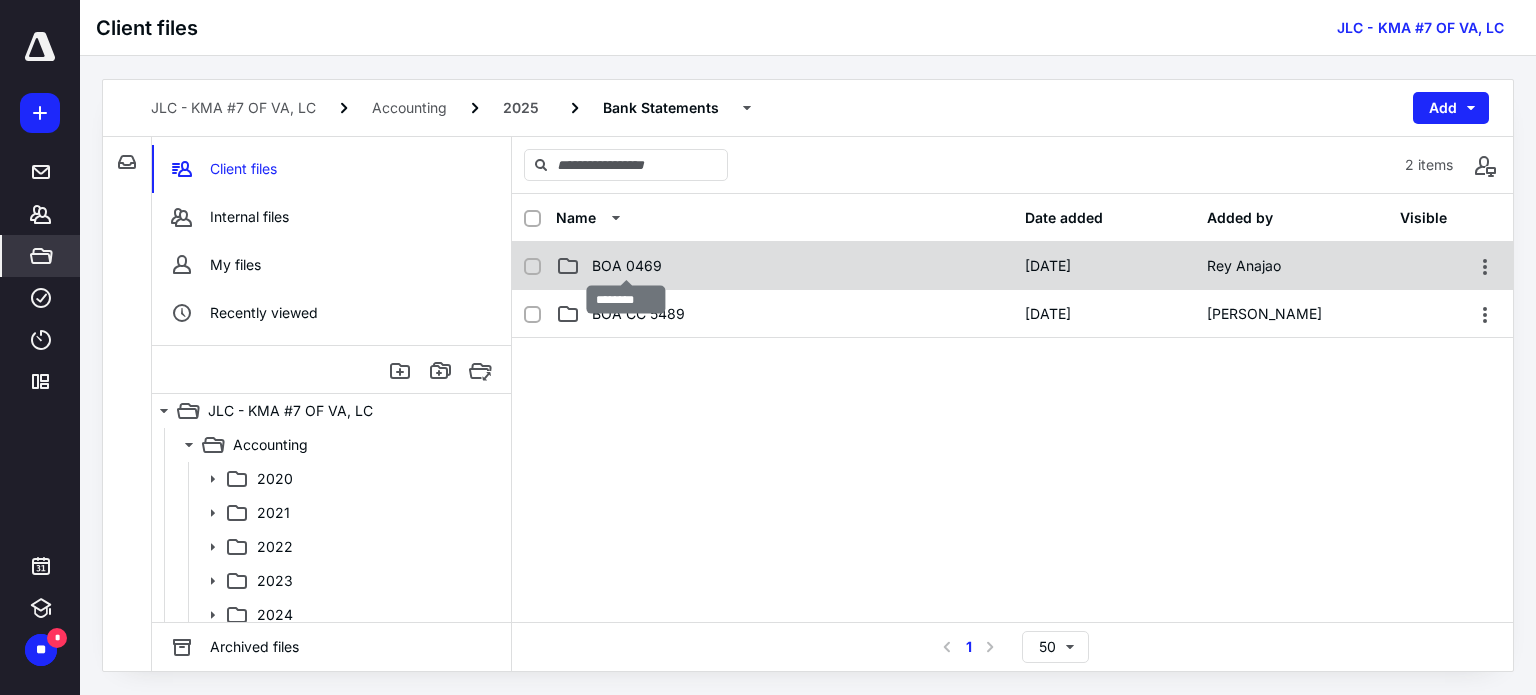 click on "BOA 0469" at bounding box center (627, 266) 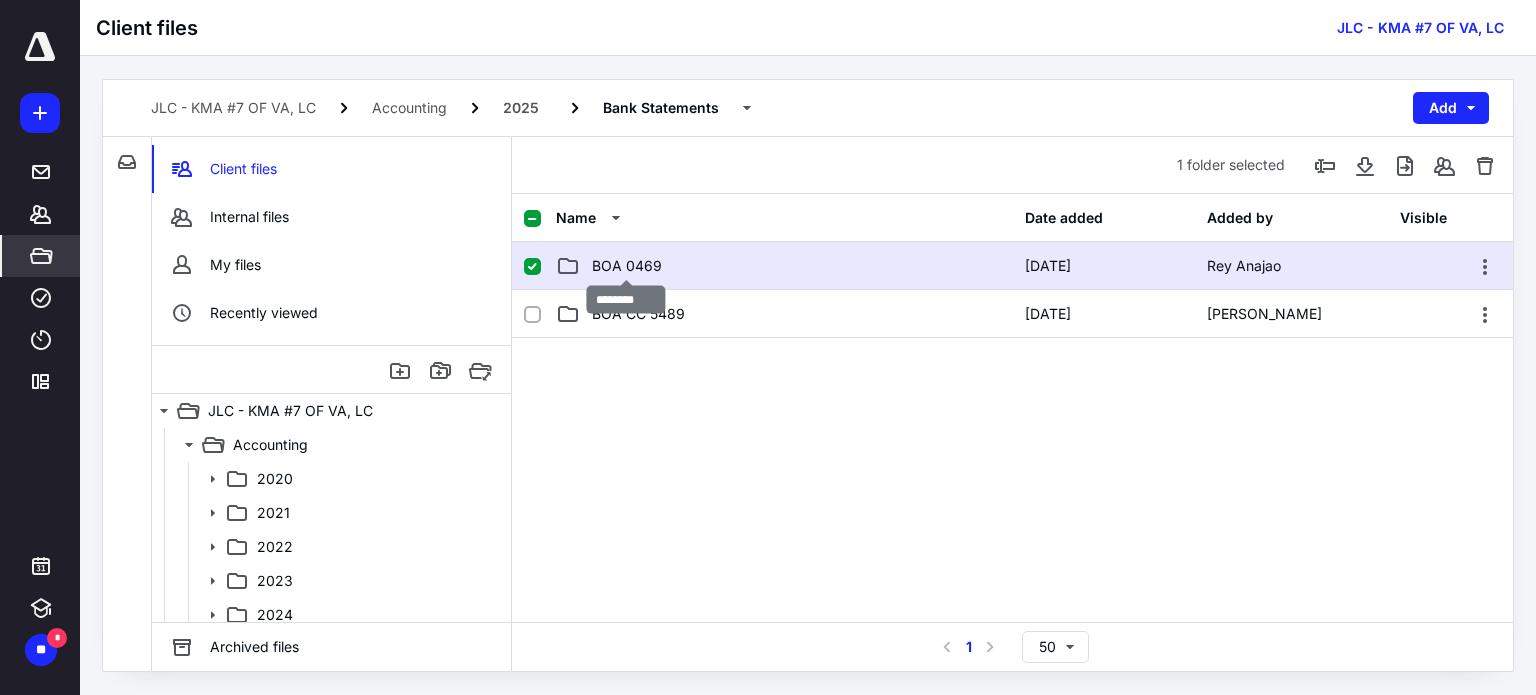 click on "BOA 0469" at bounding box center (627, 266) 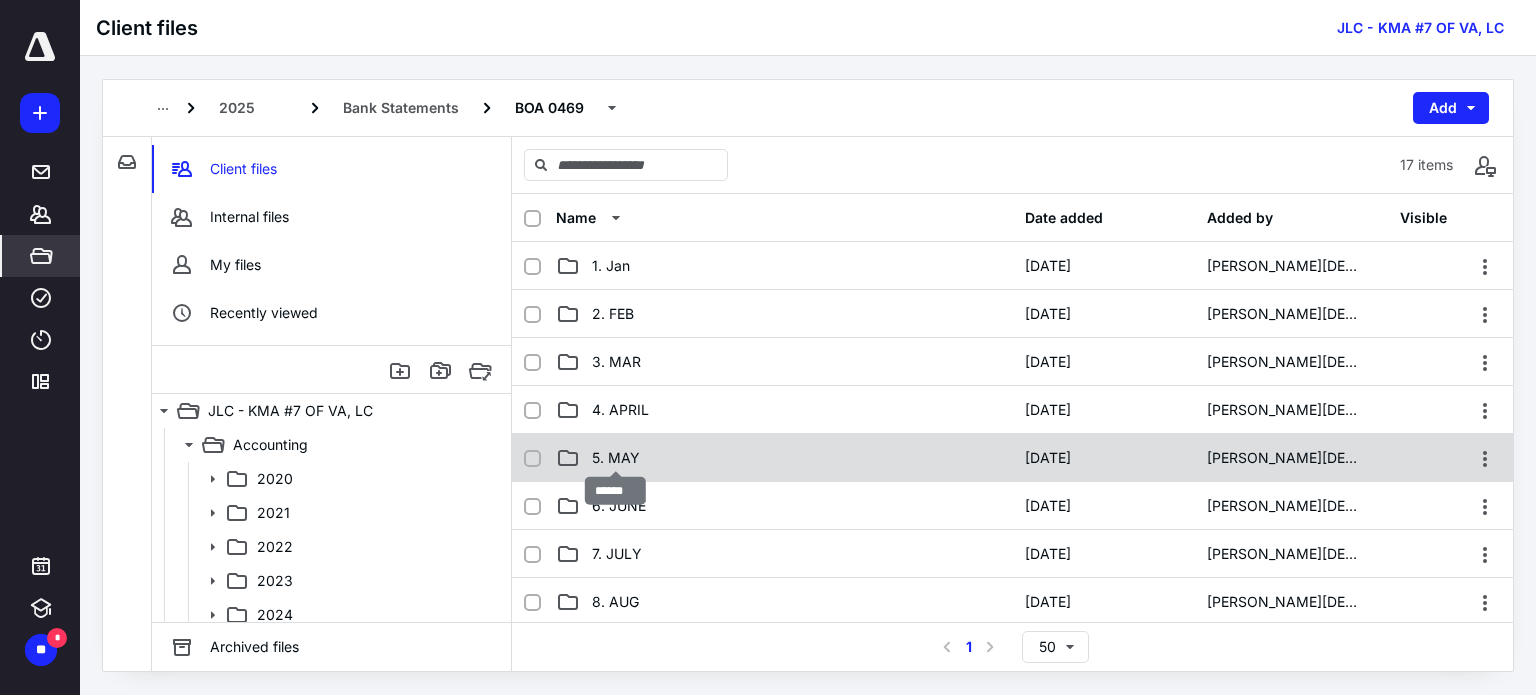 click on "5. MAY" at bounding box center (616, 458) 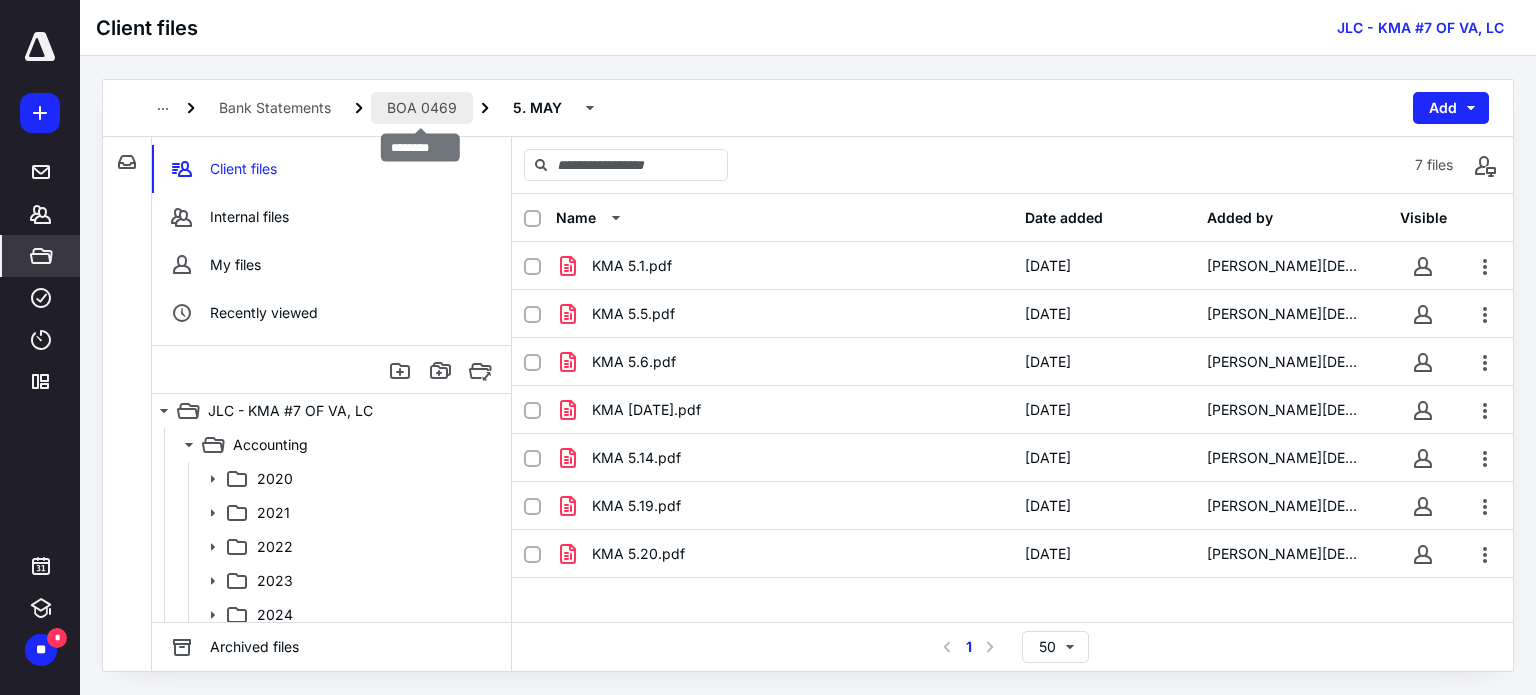 click on "BOA 0469" at bounding box center (422, 108) 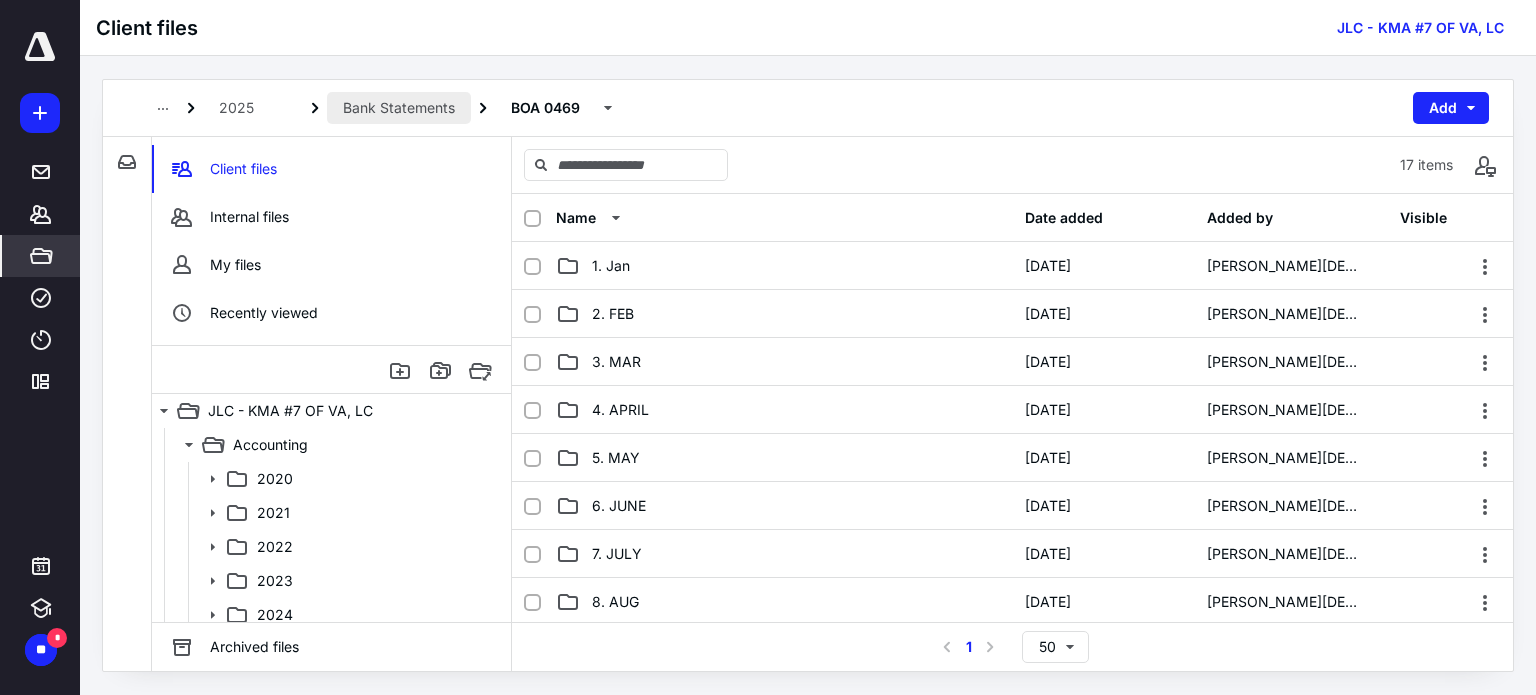 click on "Bank Statements" at bounding box center (399, 108) 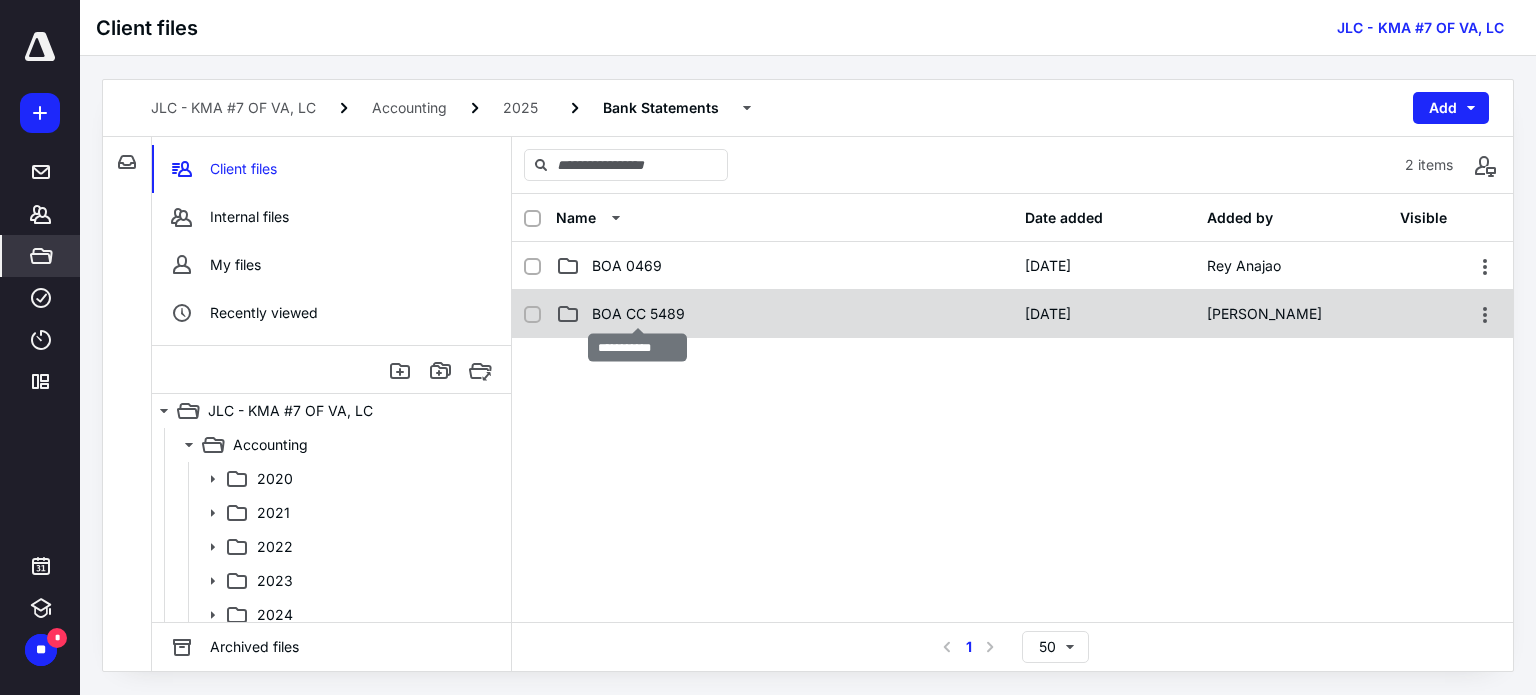 click on "BOA CC 5489" at bounding box center (638, 314) 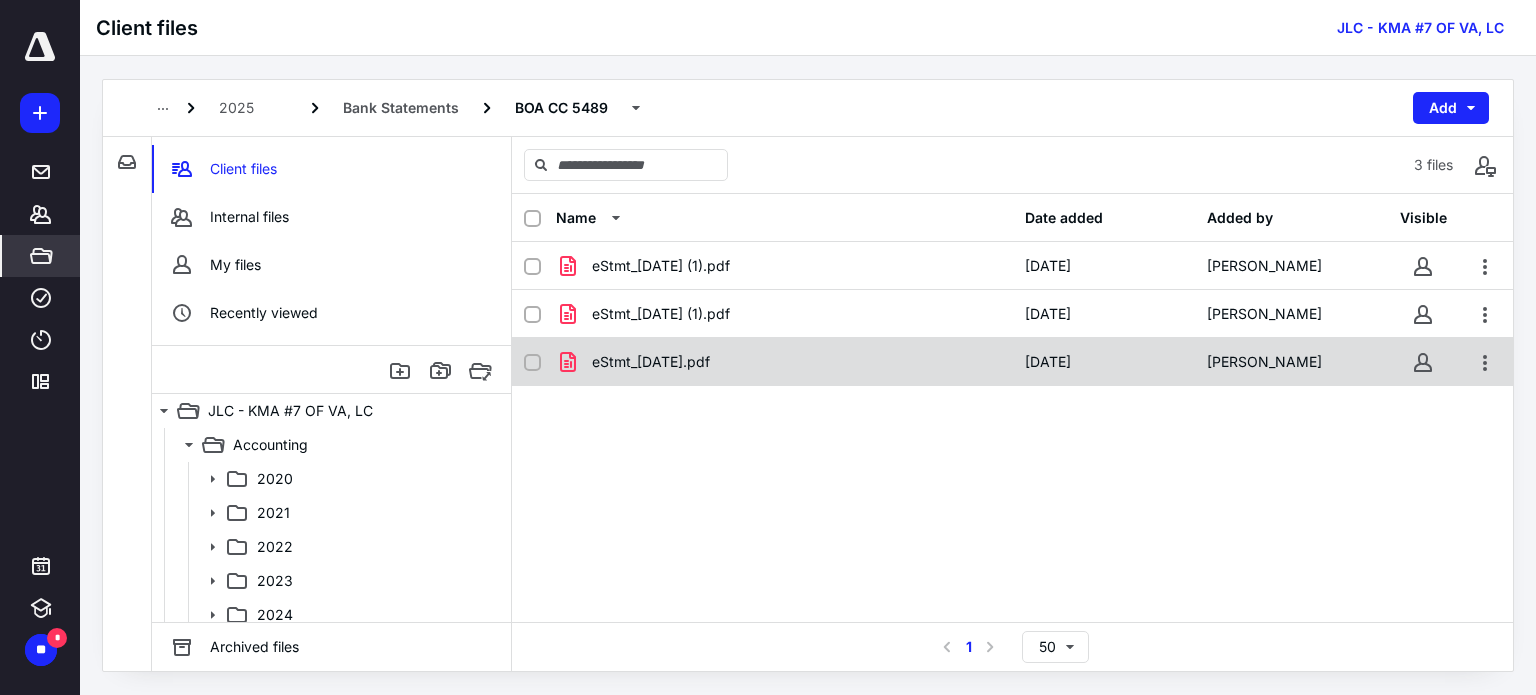 click on "eStmt_[DATE].pdf [DATE] [PERSON_NAME]" at bounding box center [1012, 362] 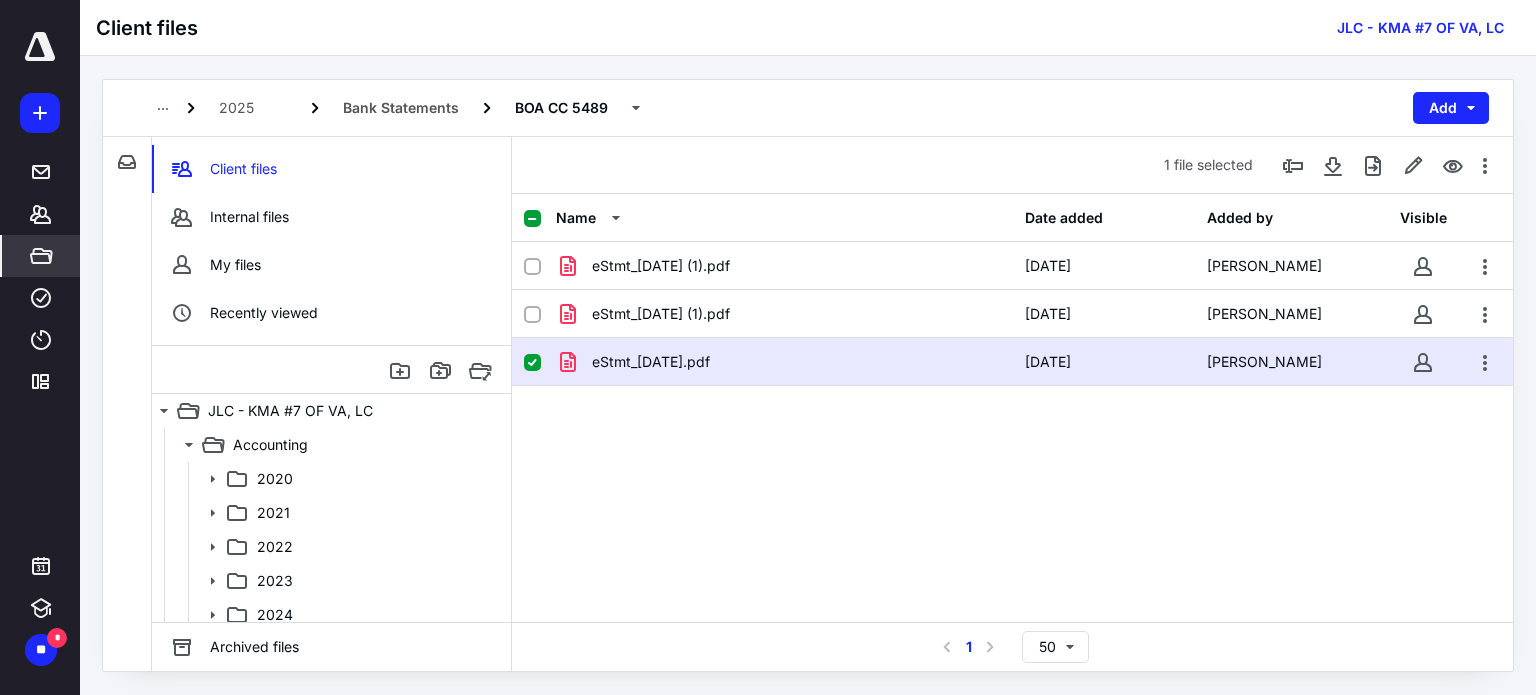 click on "eStmt_[DATE].pdf [DATE] [PERSON_NAME]" at bounding box center [1012, 362] 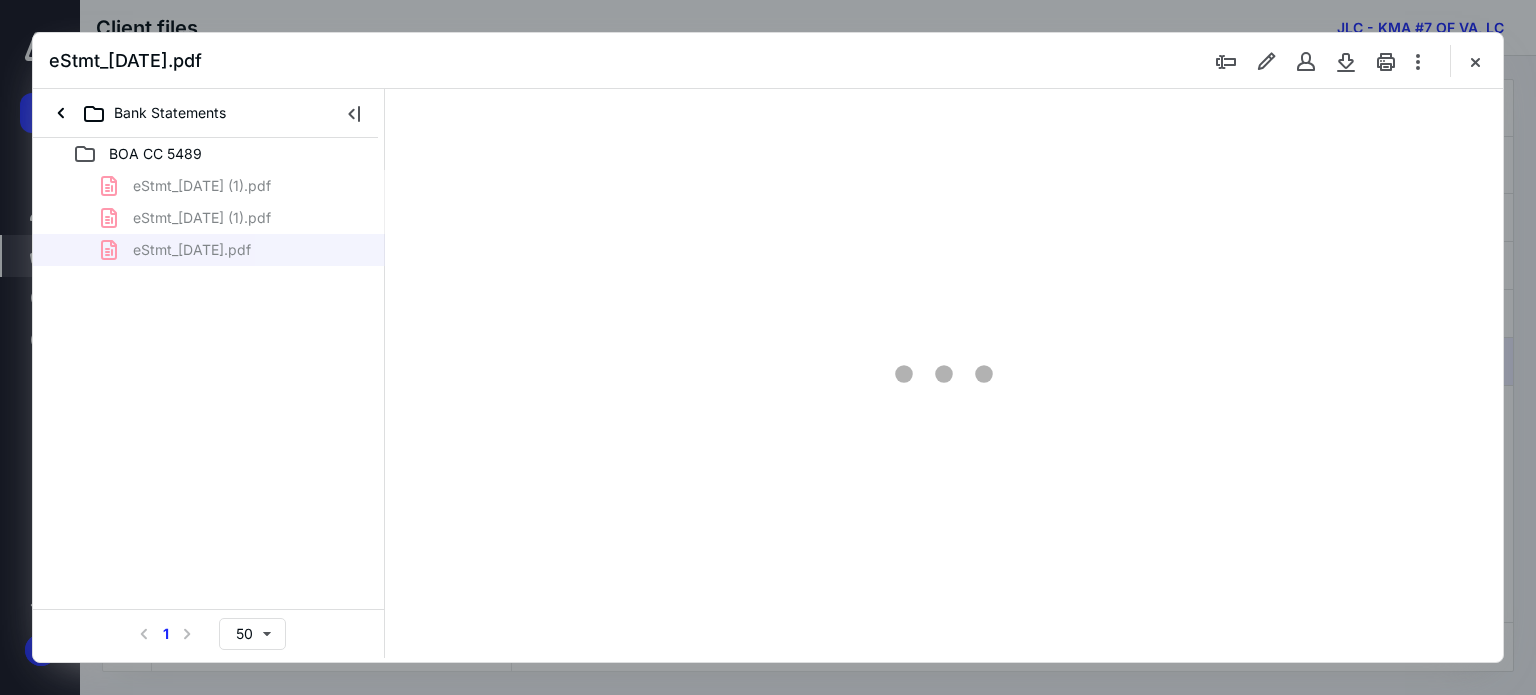 scroll, scrollTop: 0, scrollLeft: 0, axis: both 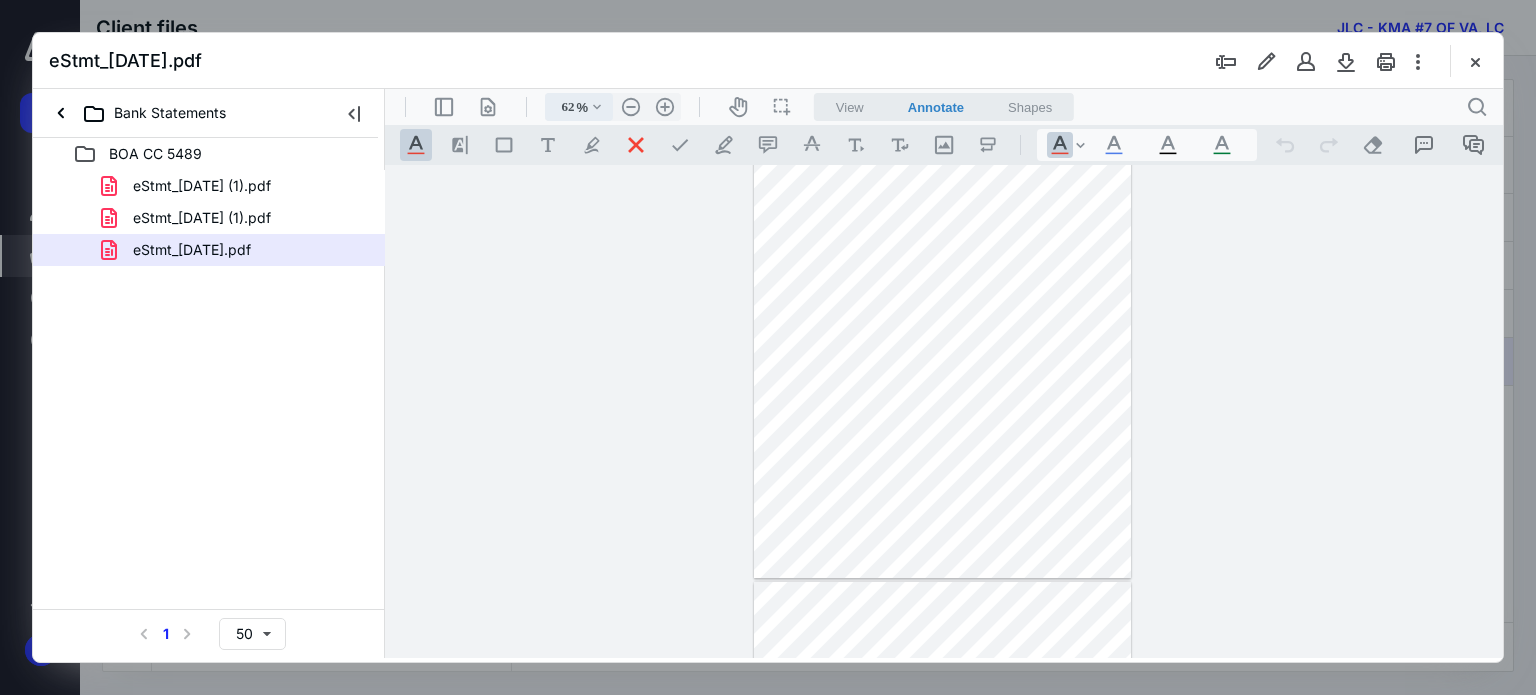 click on ".cls-1{fill:#abb0c4;} icon - chevron - down" at bounding box center [597, 107] 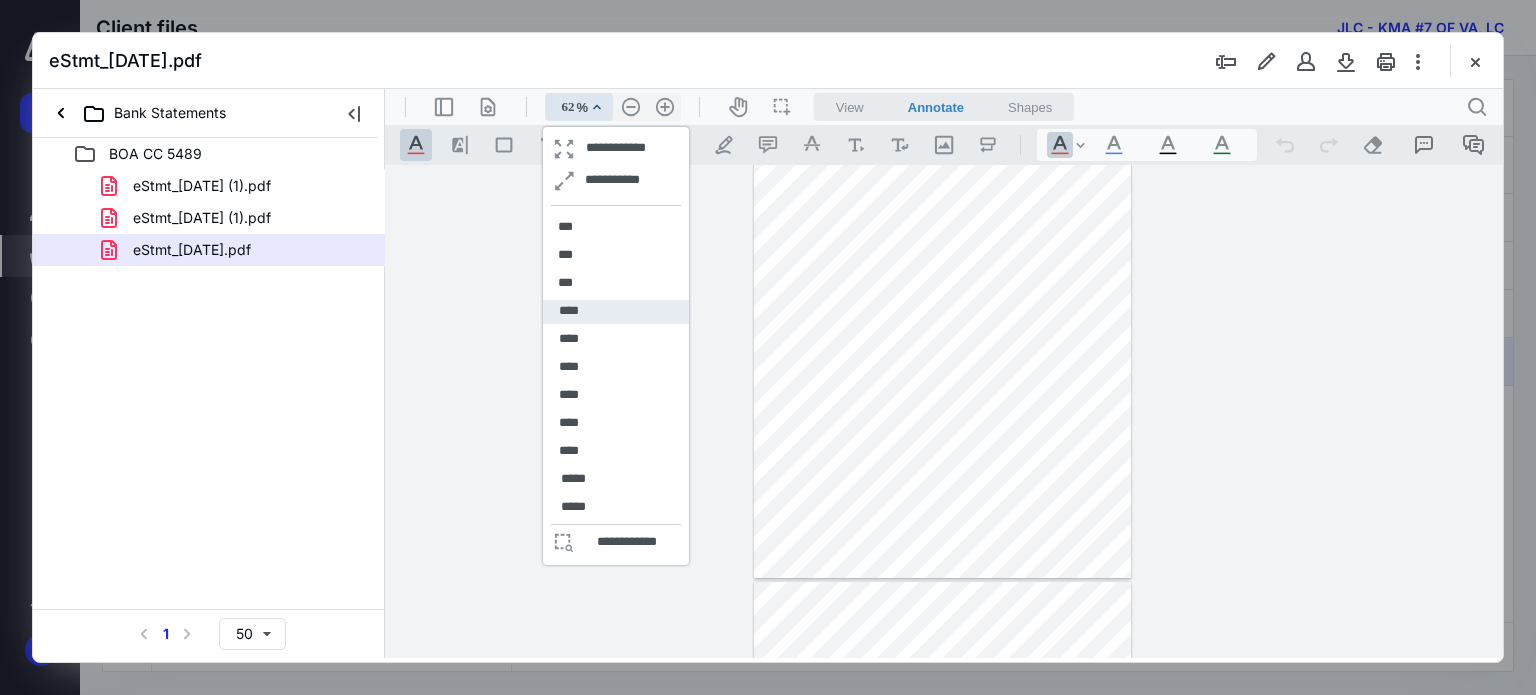 click on "****" at bounding box center (569, 311) 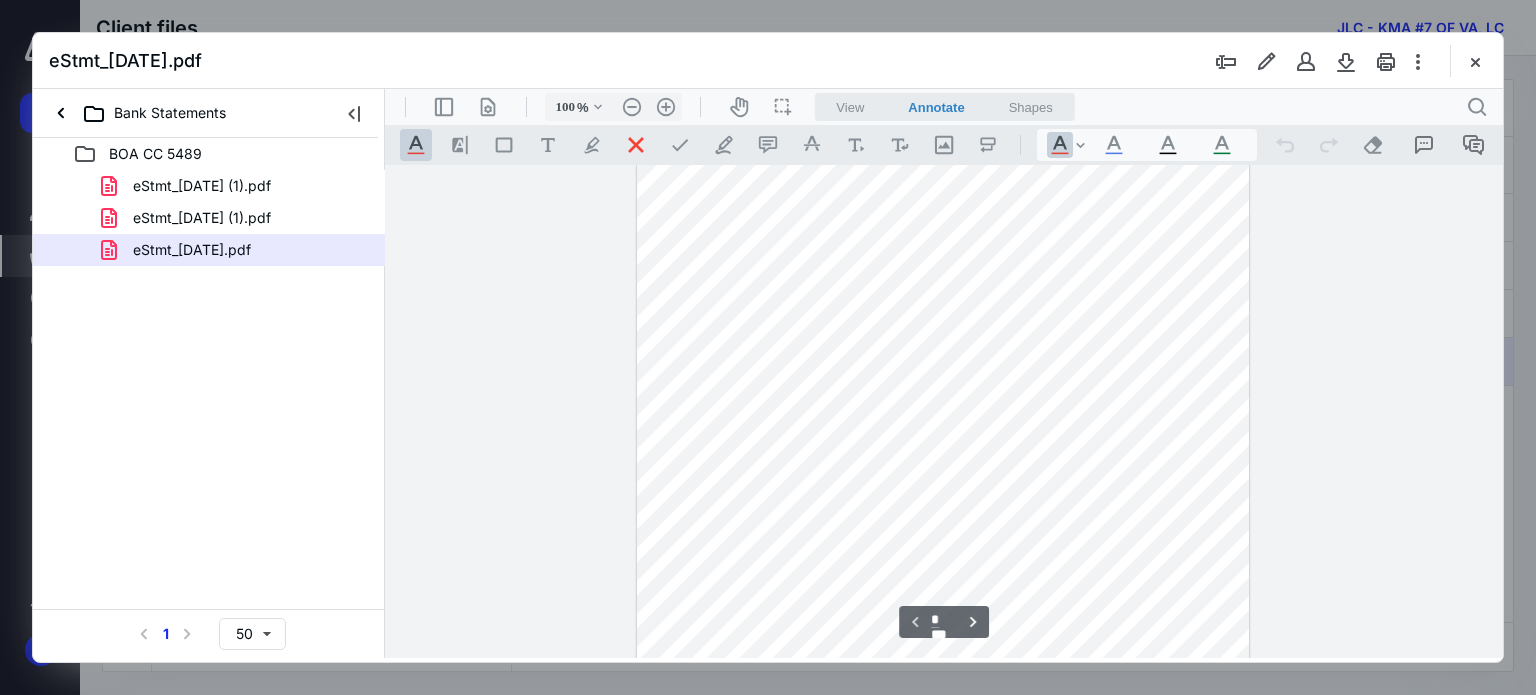 scroll, scrollTop: 56, scrollLeft: 0, axis: vertical 